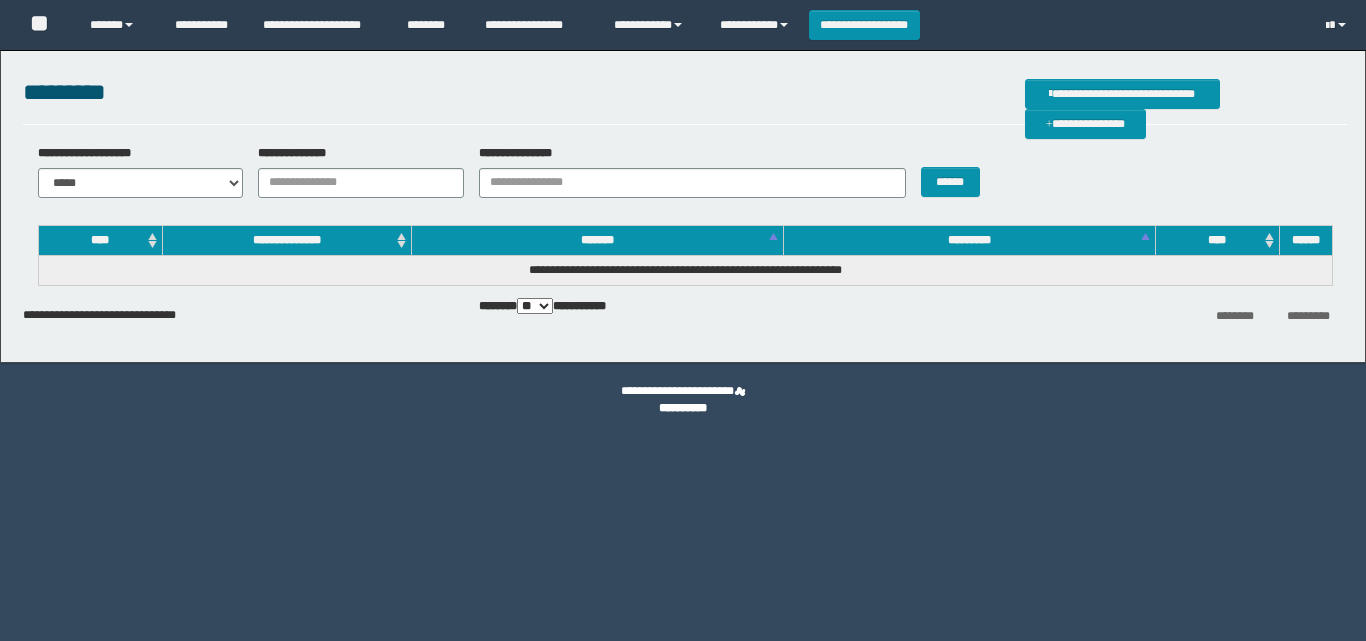 scroll, scrollTop: 0, scrollLeft: 0, axis: both 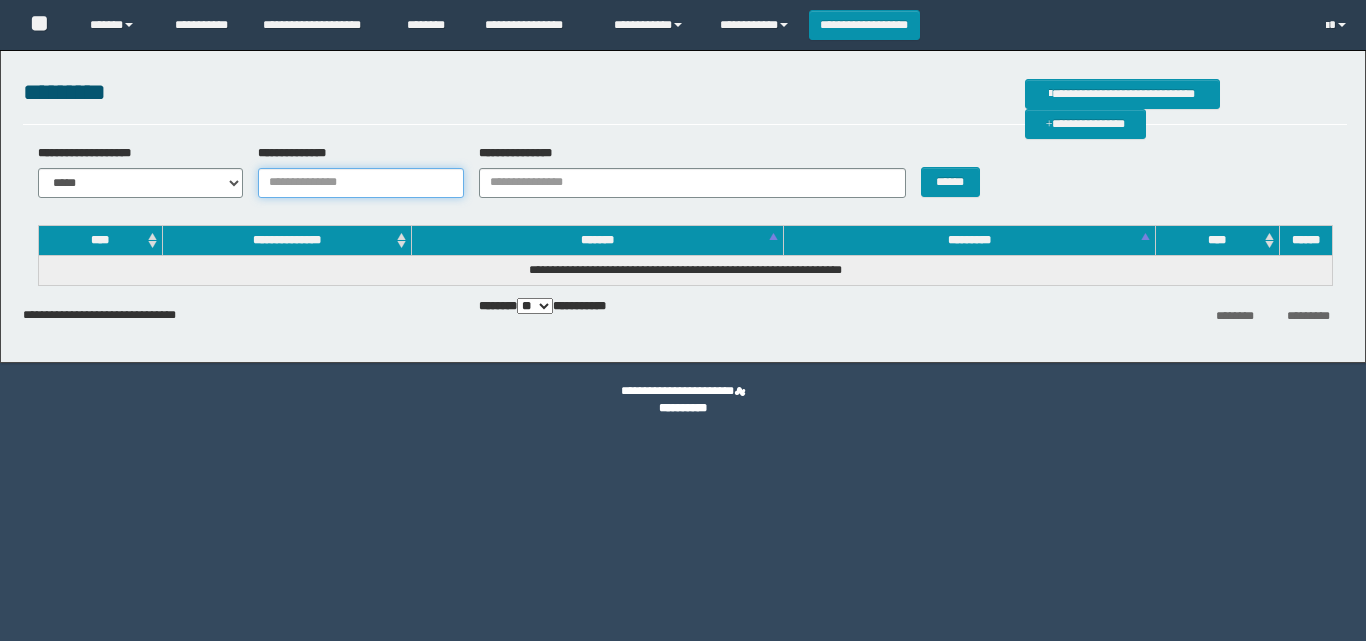 click on "**********" at bounding box center [361, 183] 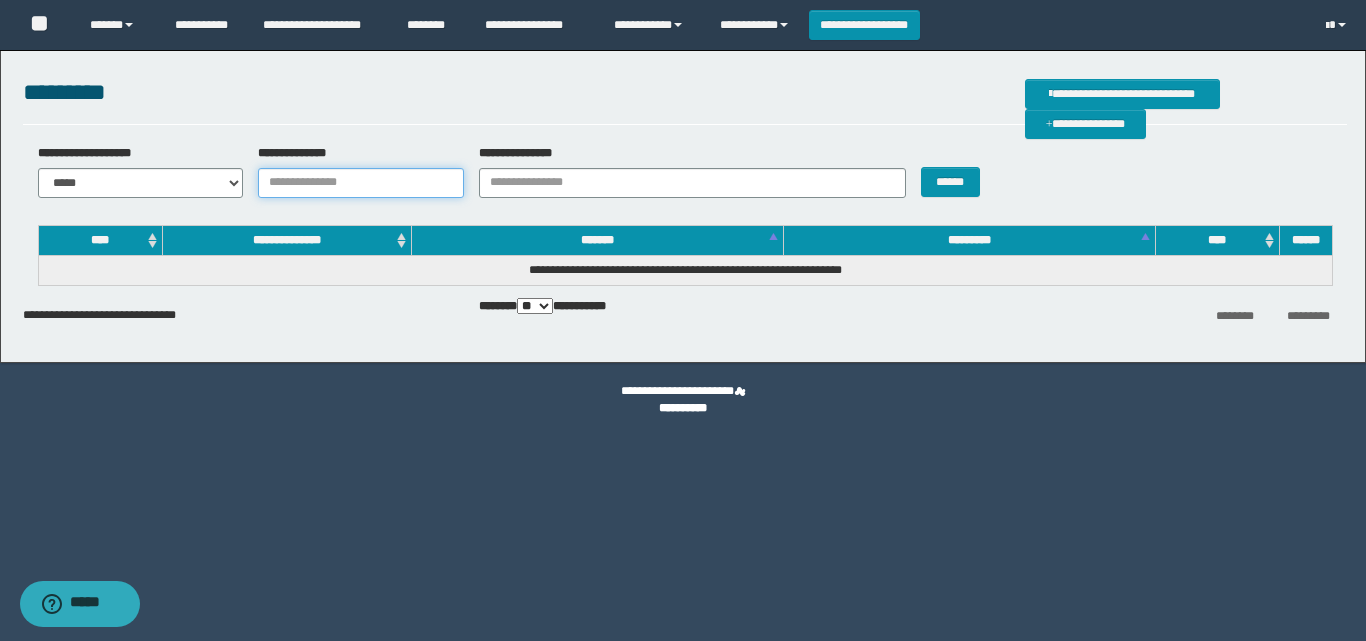 click on "**********" at bounding box center (361, 183) 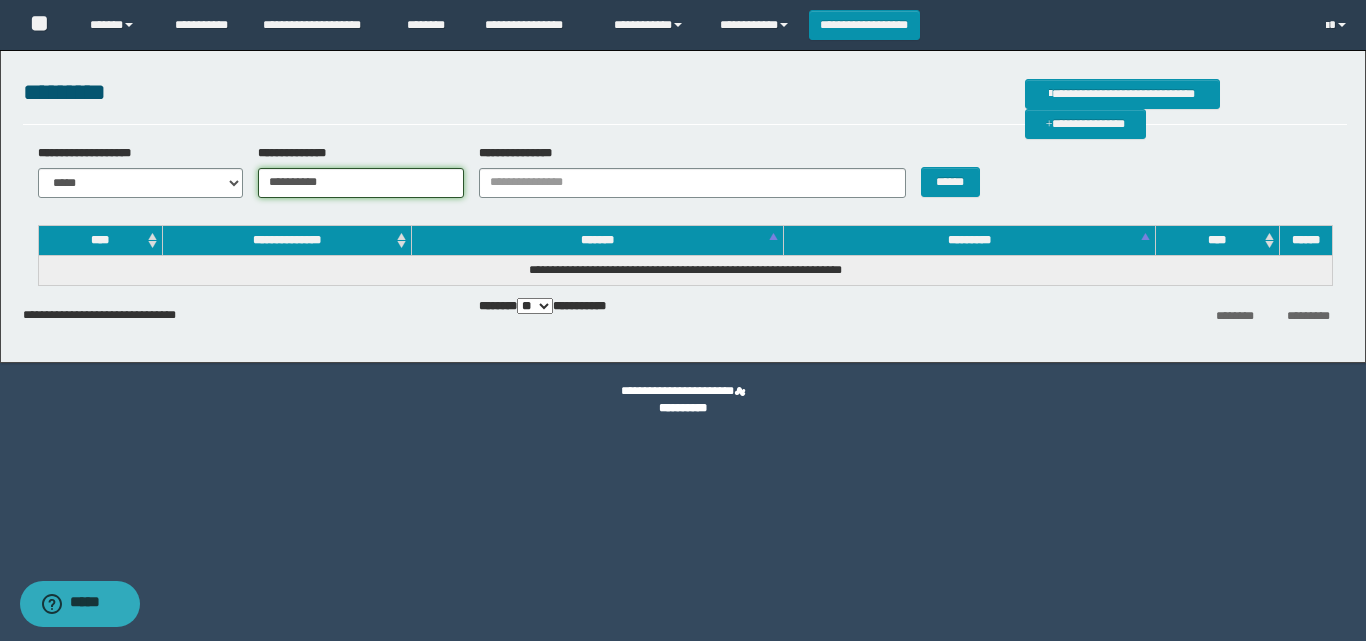 click on "**********" at bounding box center (361, 183) 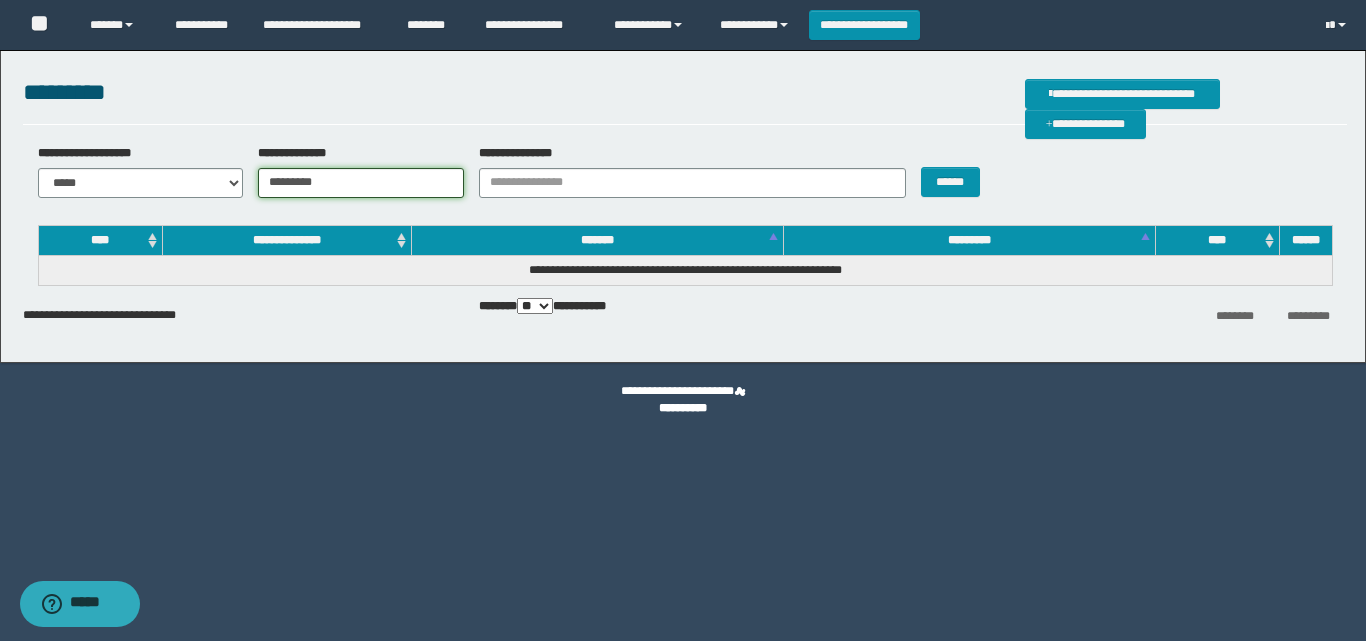 click on "*********" at bounding box center [361, 183] 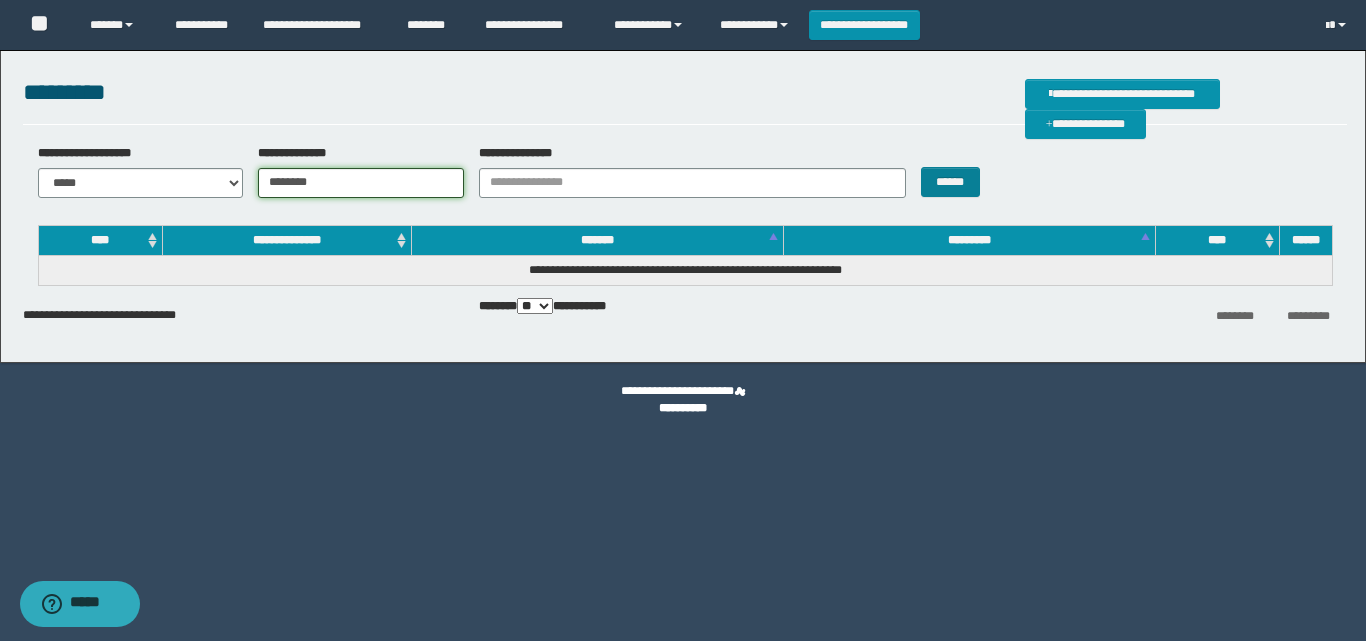 type on "********" 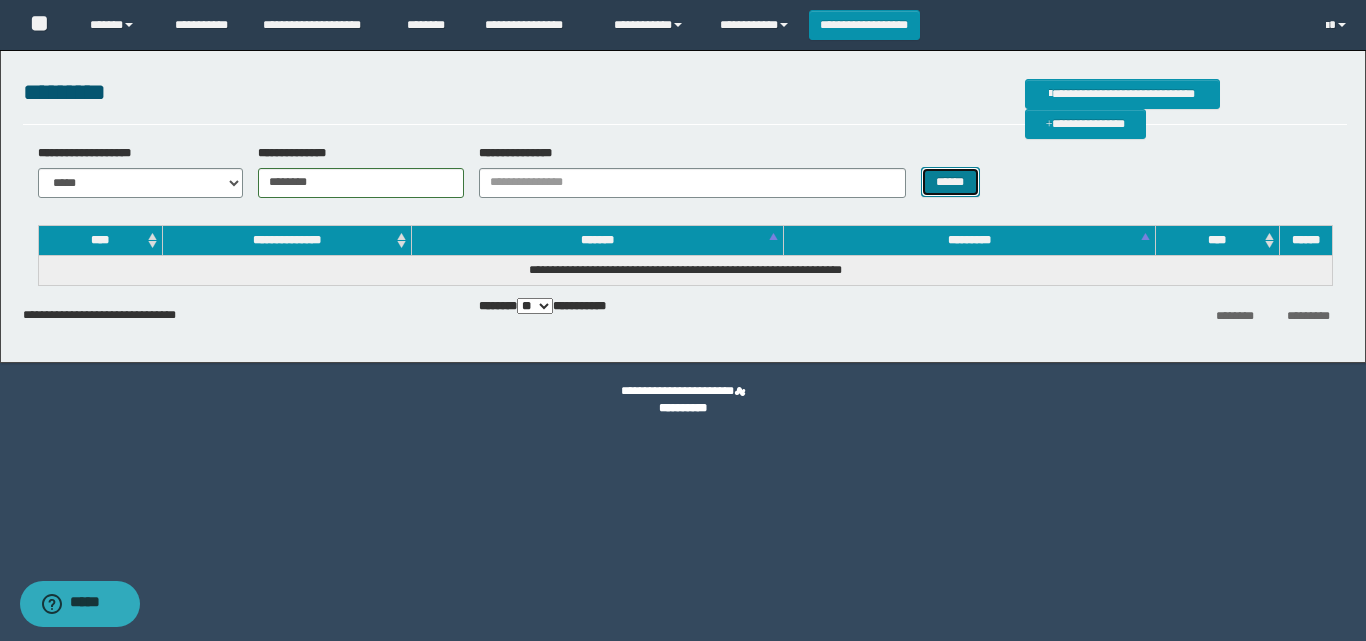 click on "******" at bounding box center (950, 182) 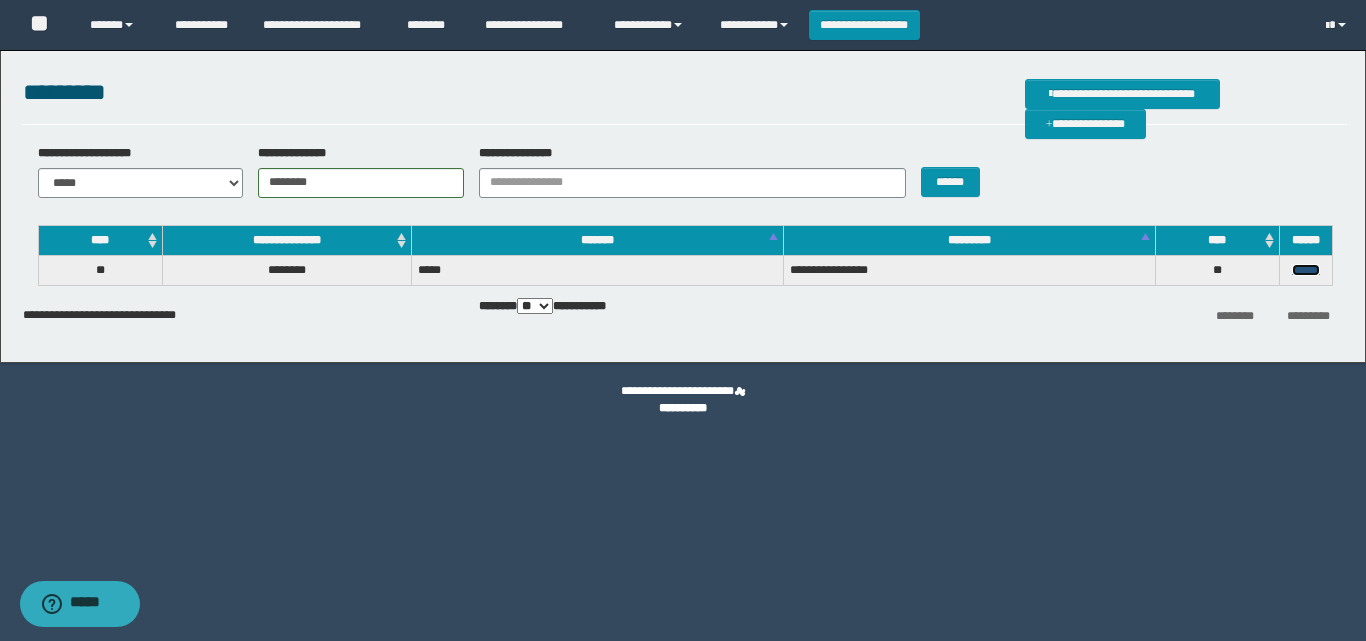 click on "******" at bounding box center [1306, 270] 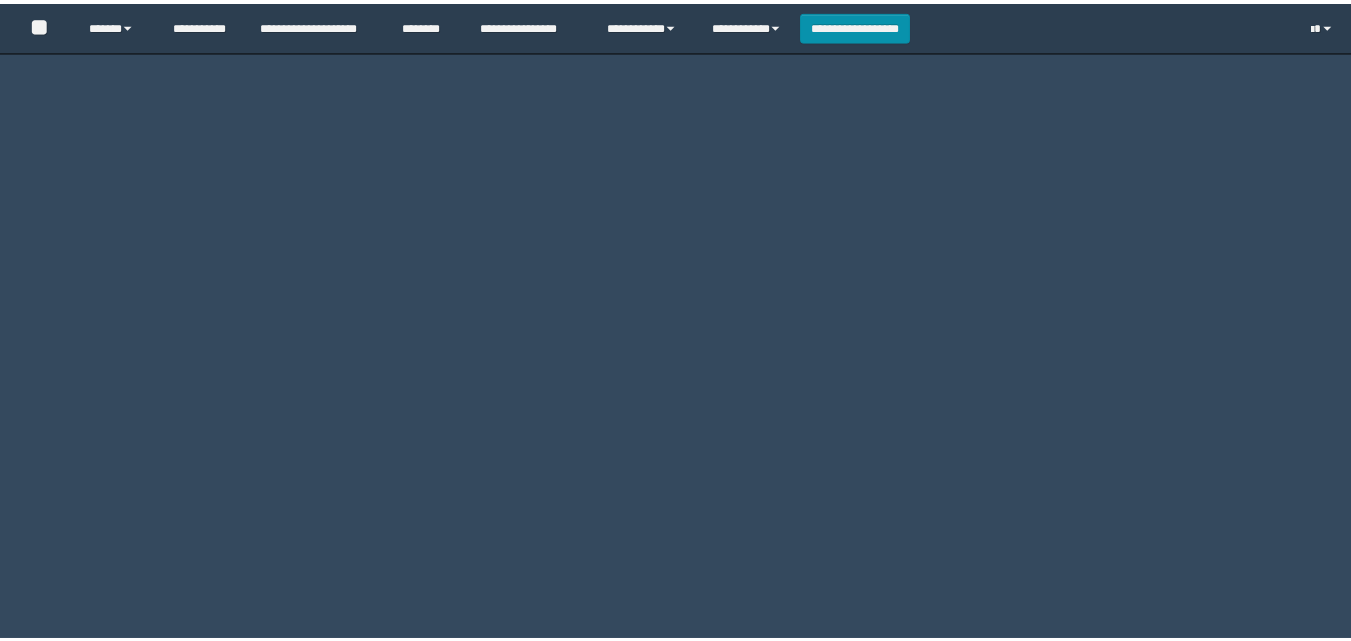 scroll, scrollTop: 0, scrollLeft: 0, axis: both 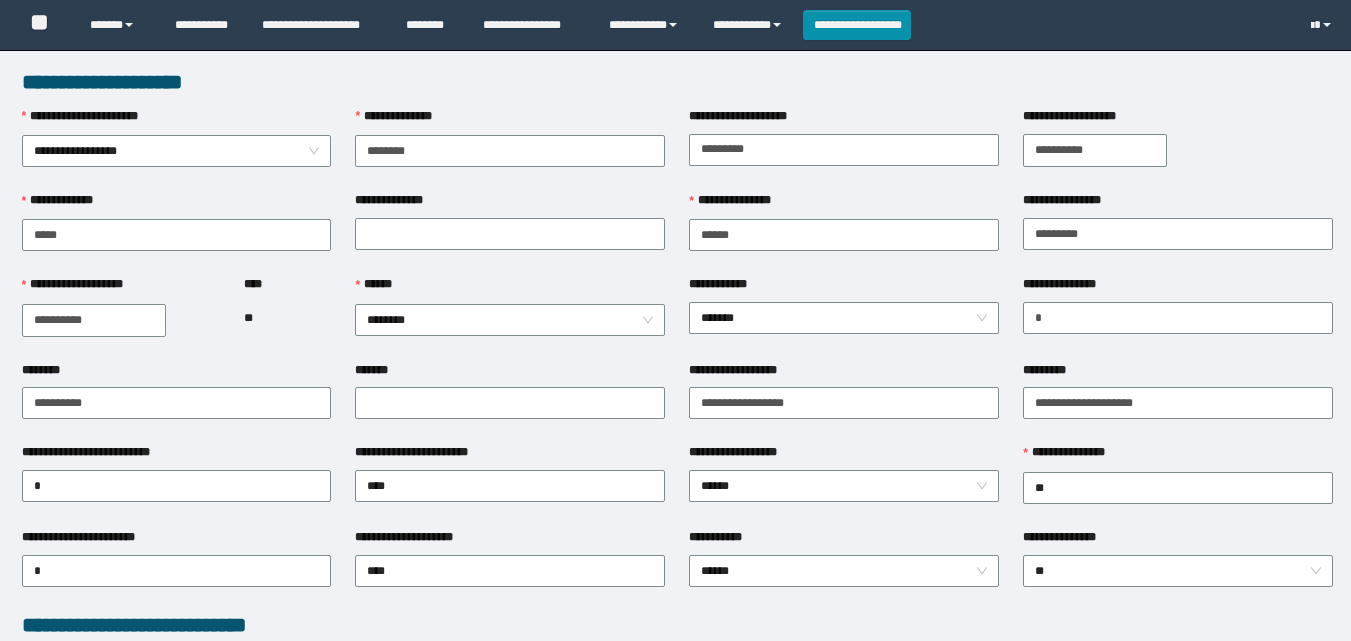 type on "********" 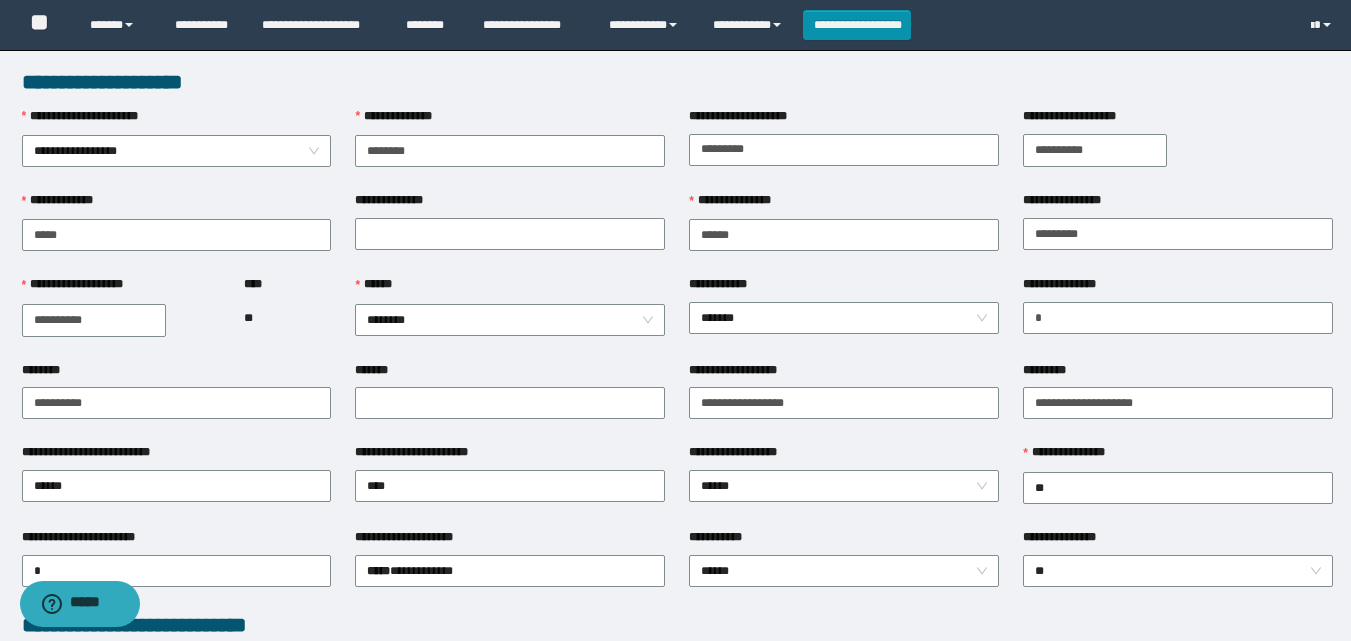 scroll, scrollTop: 0, scrollLeft: 0, axis: both 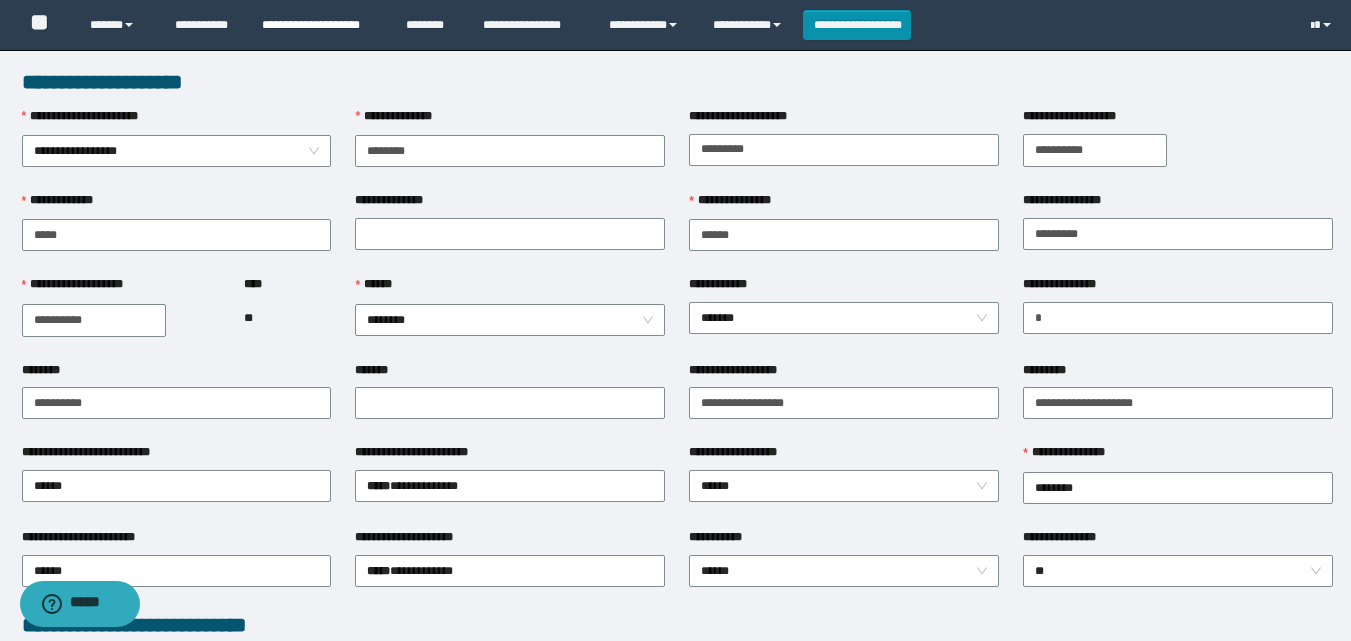 click on "**********" at bounding box center (319, 25) 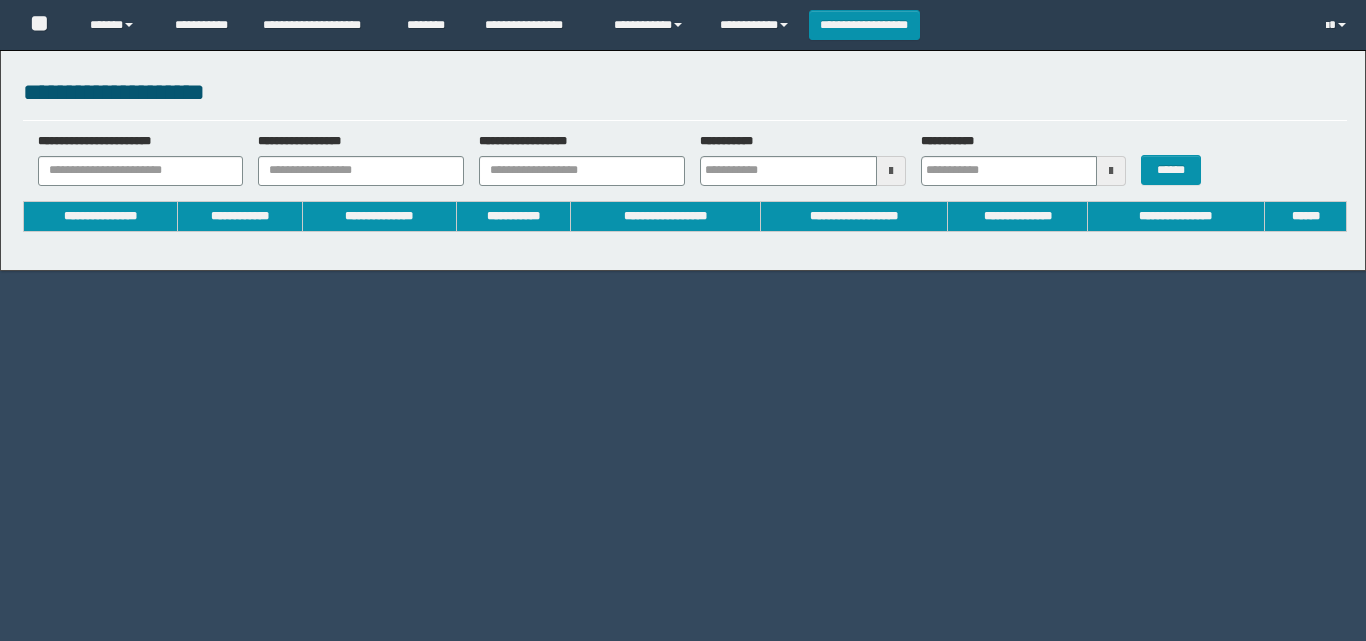 scroll, scrollTop: 0, scrollLeft: 0, axis: both 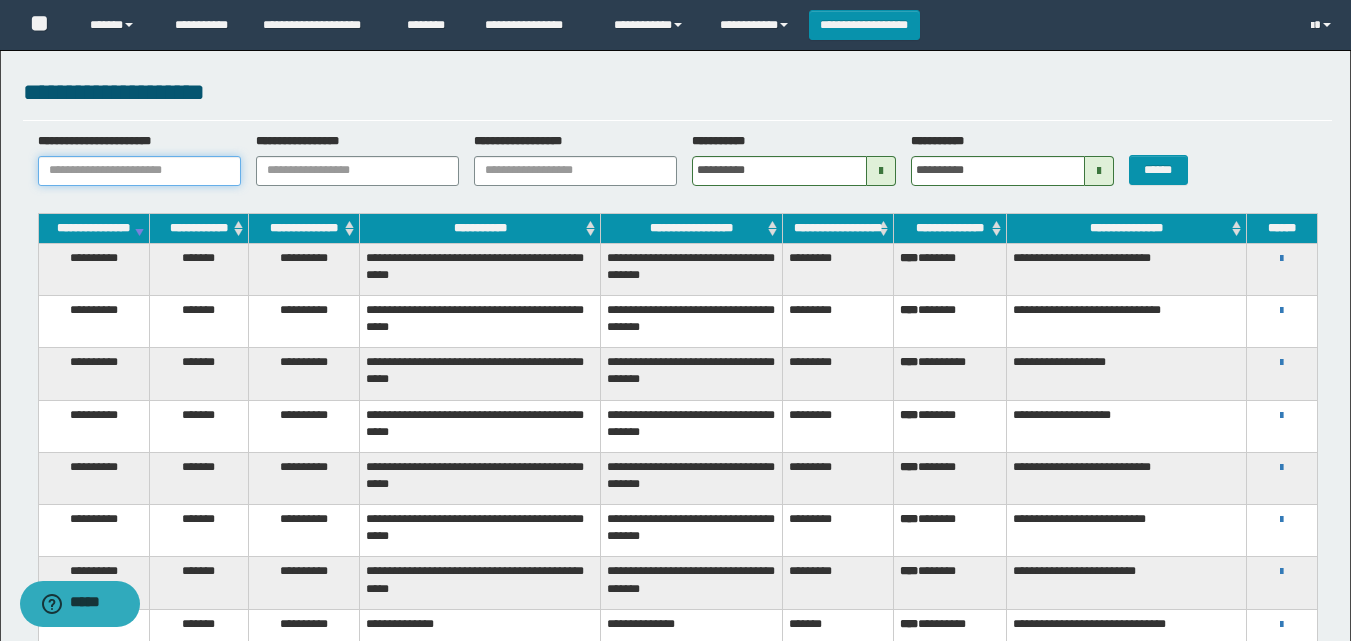 click on "**********" at bounding box center (139, 171) 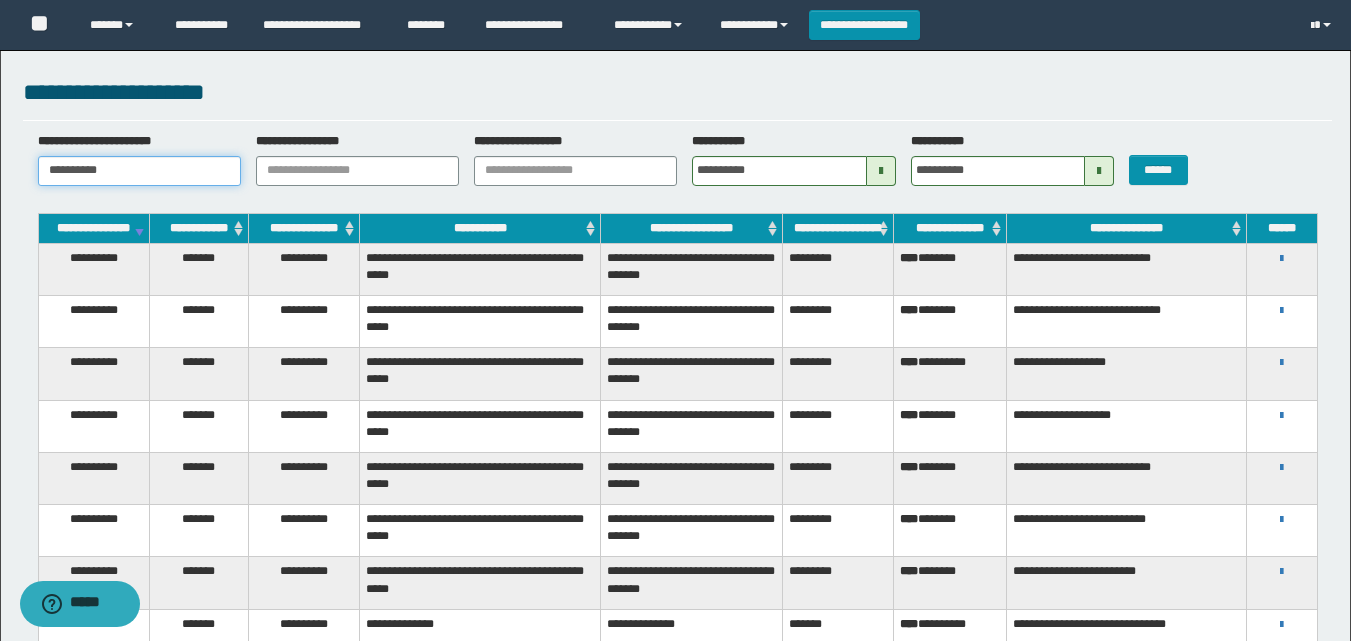 type 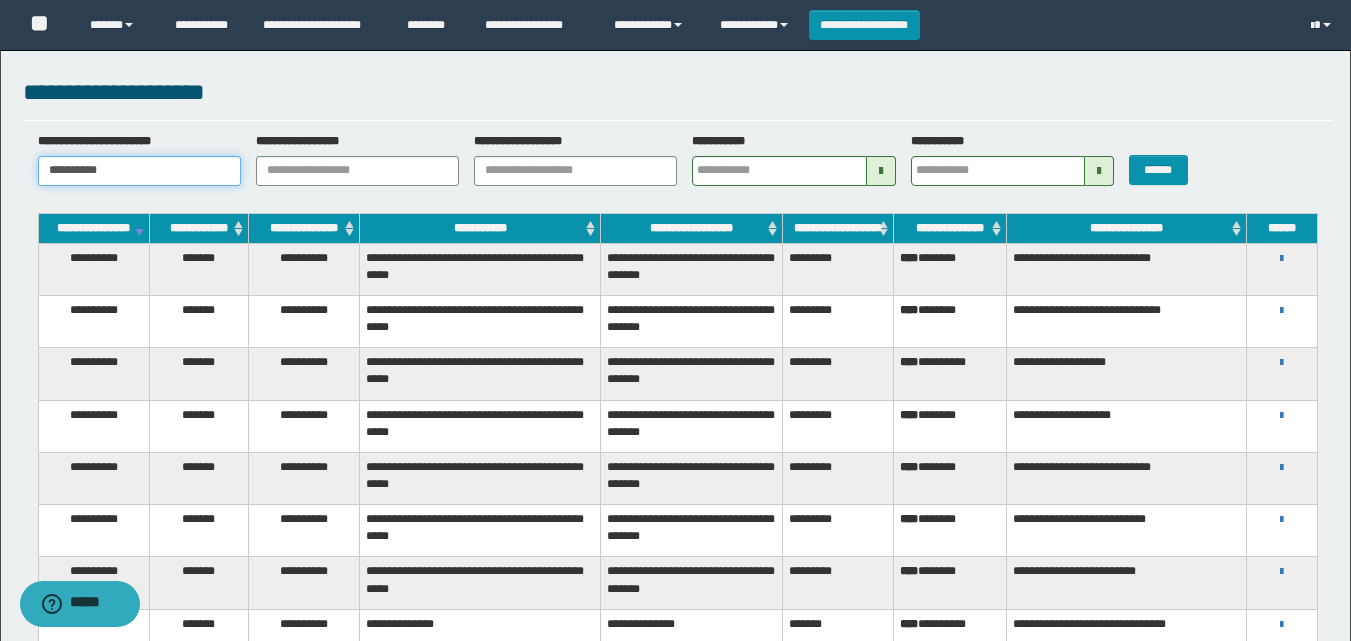 type 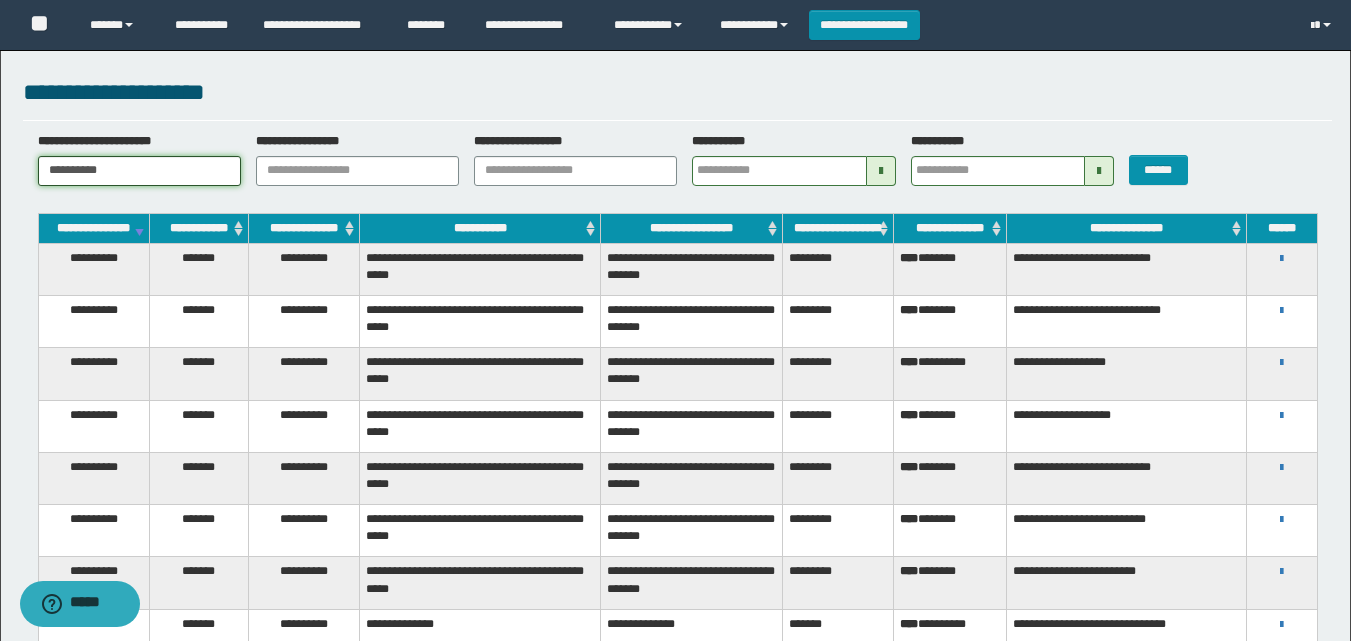 type 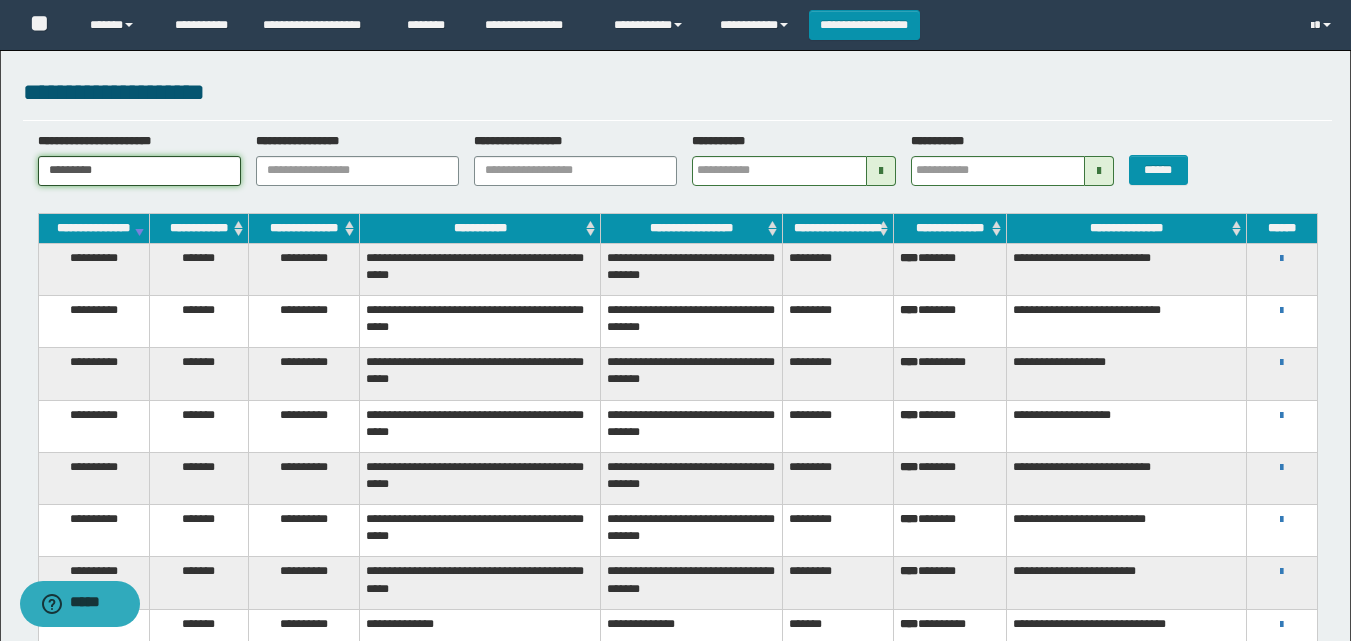type 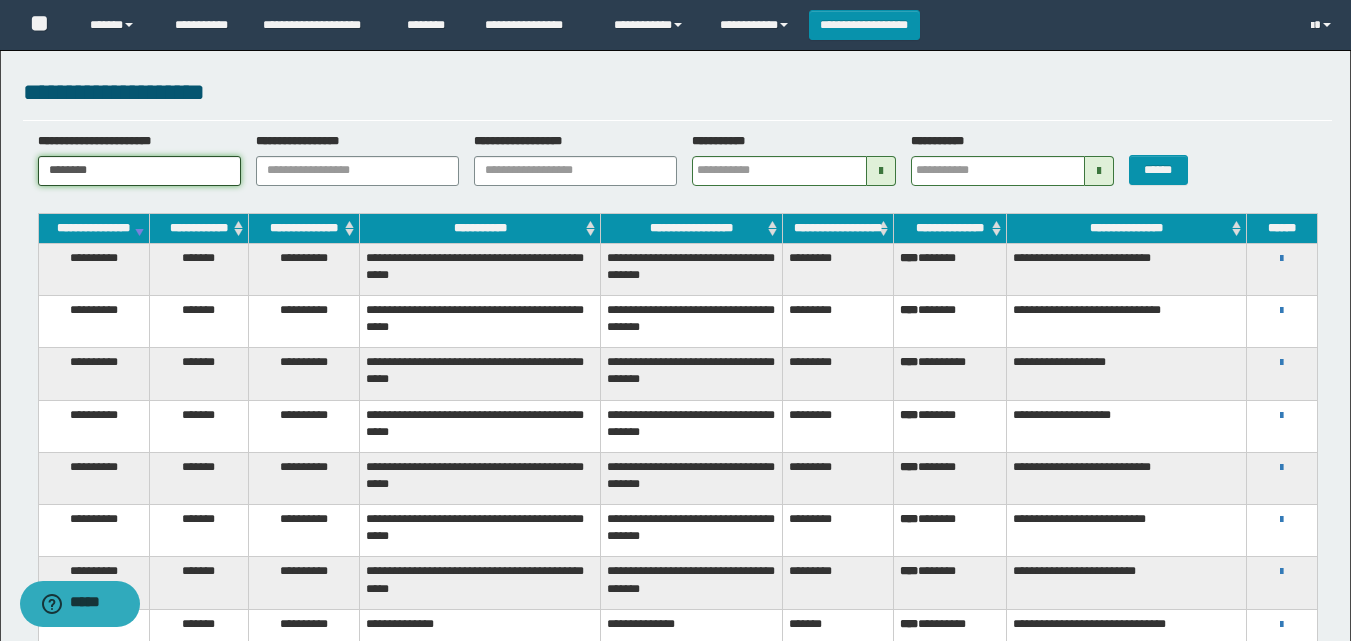 type 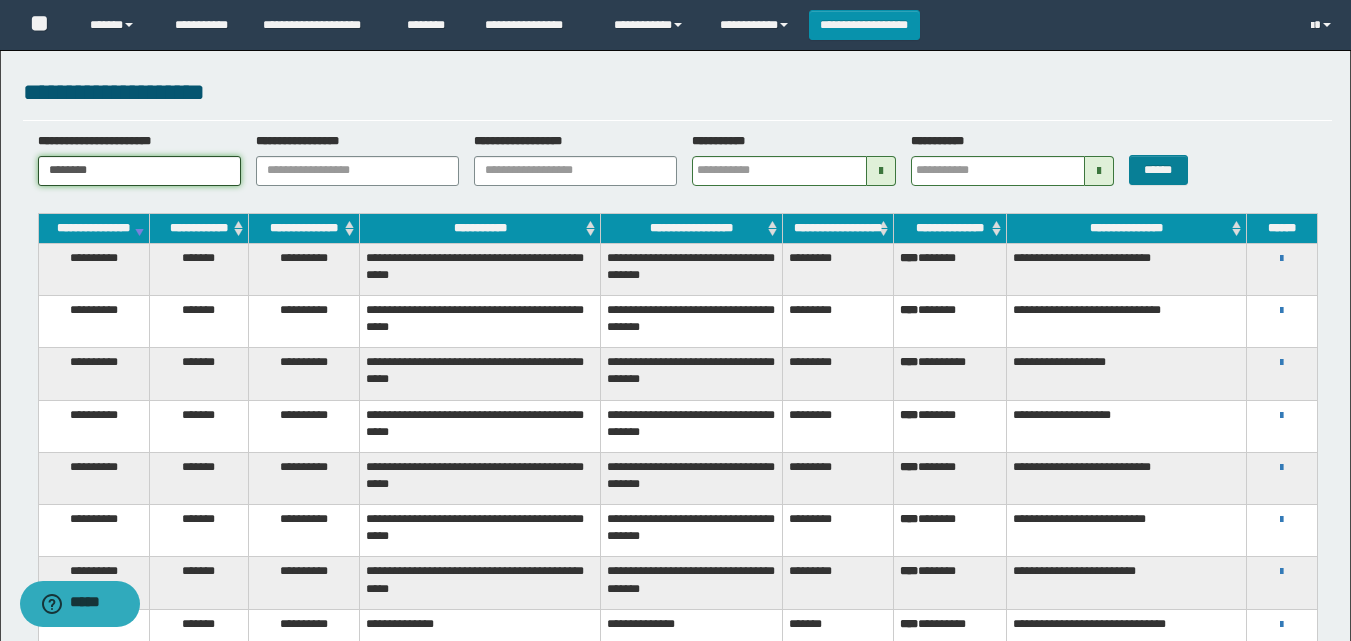 type on "********" 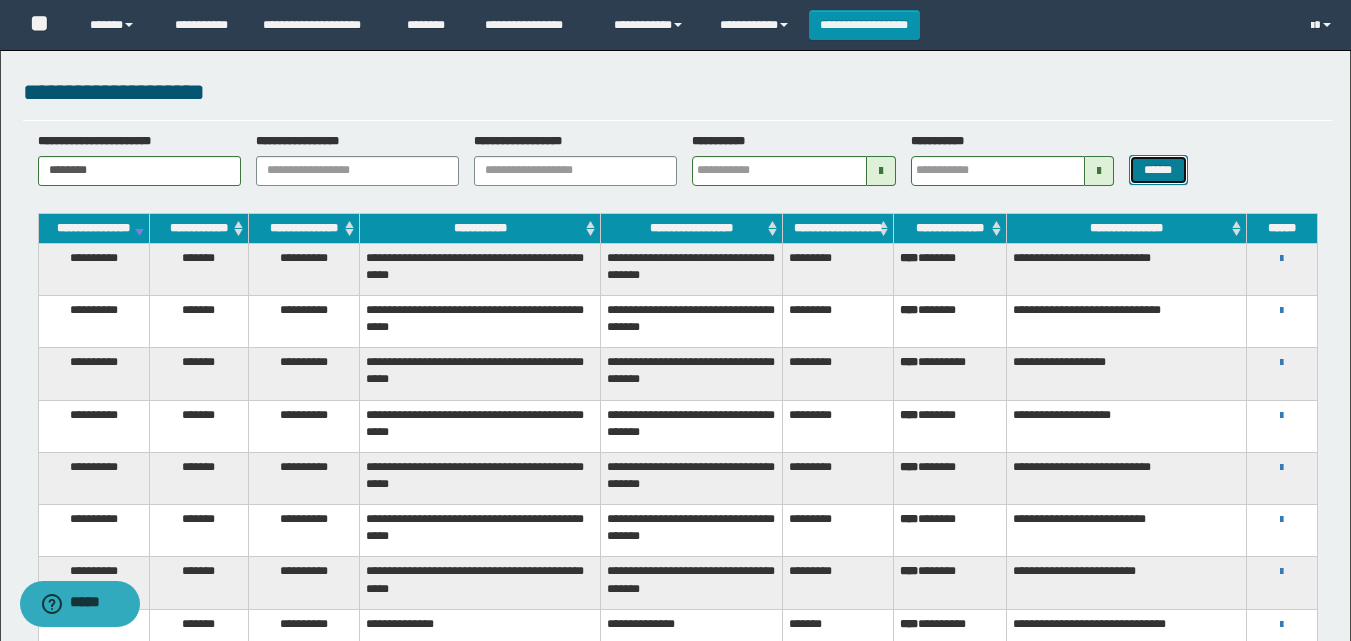 click on "******" at bounding box center (1158, 170) 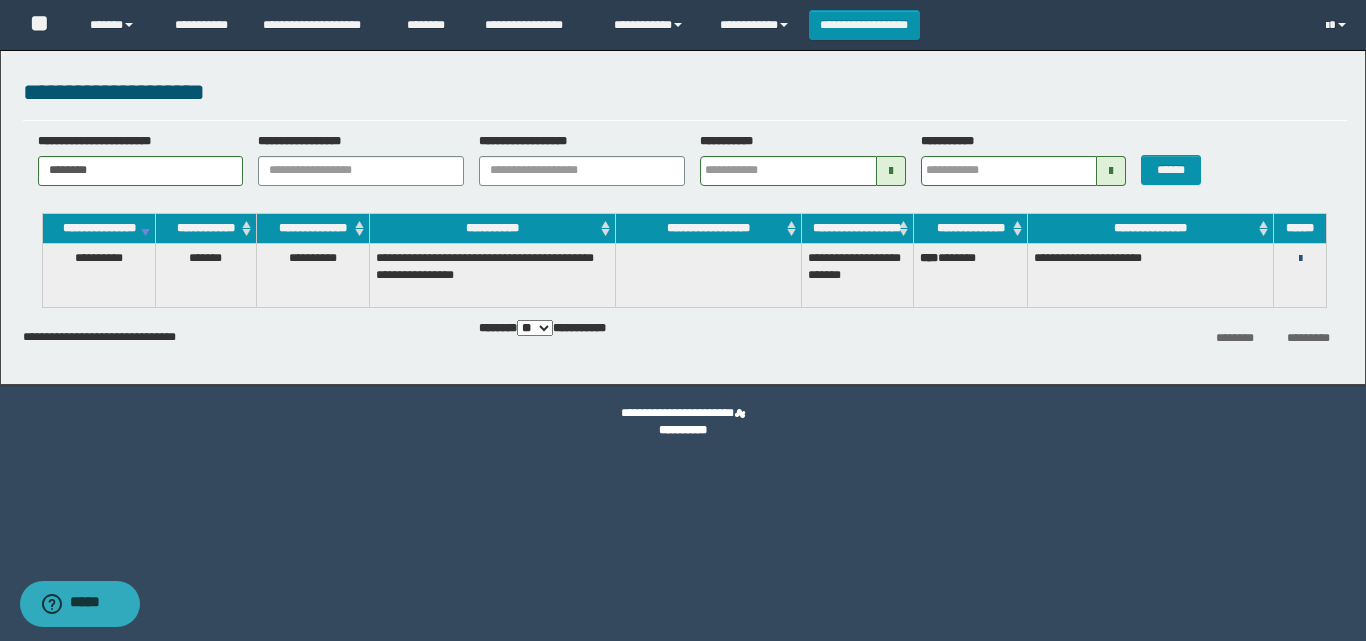 click at bounding box center [1300, 259] 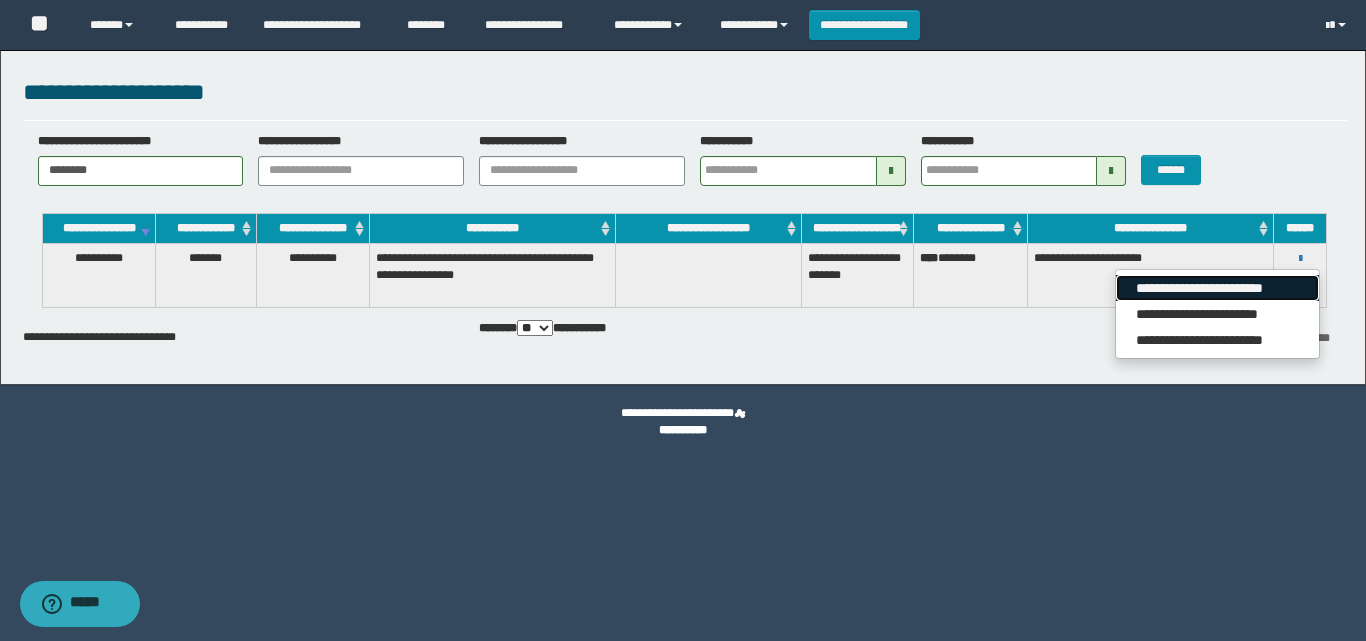 click on "**********" at bounding box center [1217, 288] 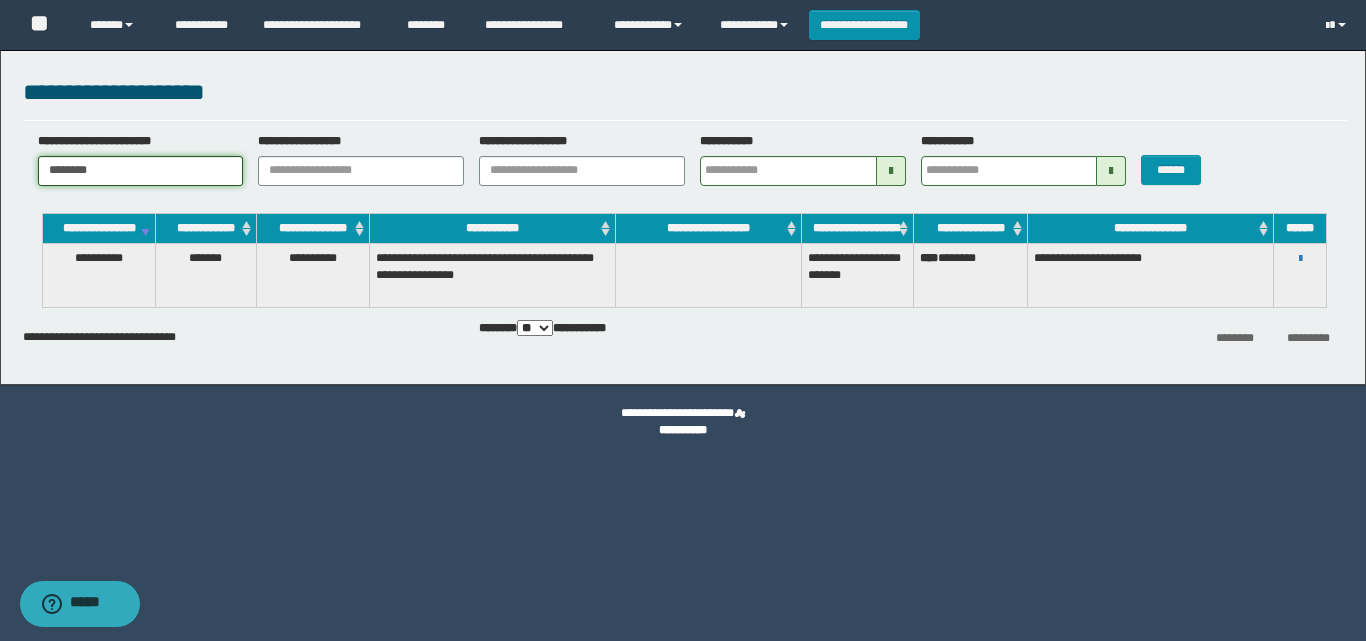 click on "********" at bounding box center [141, 171] 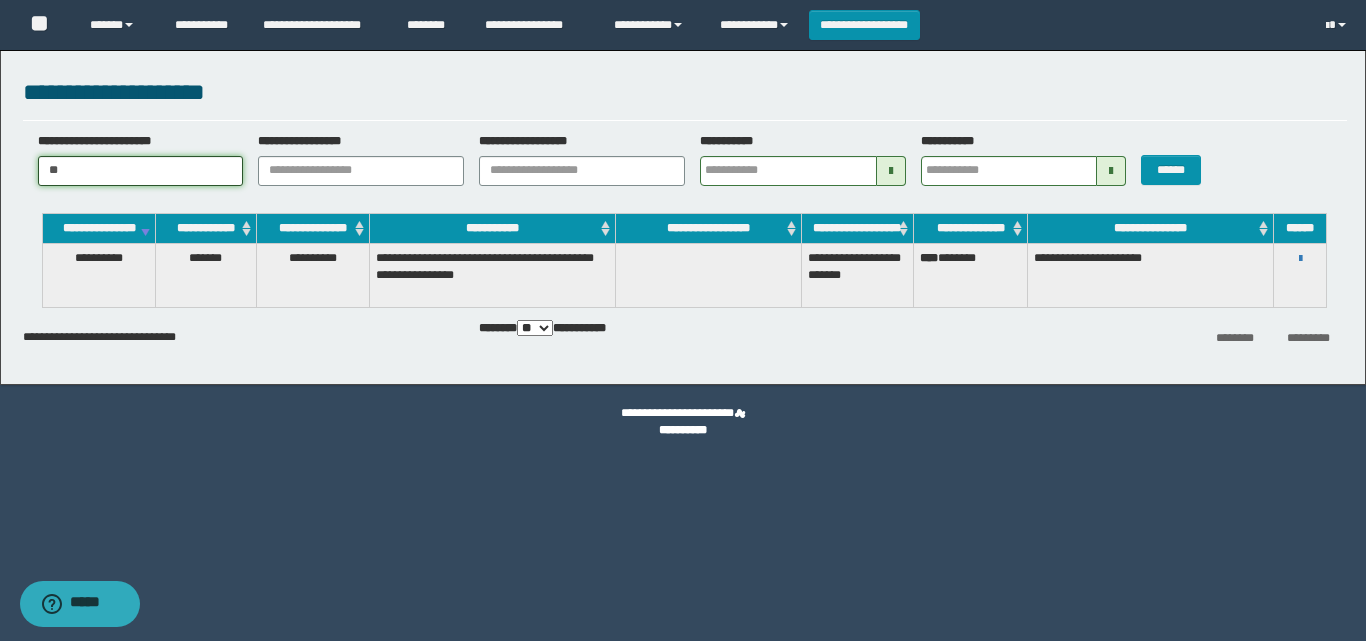 type on "*" 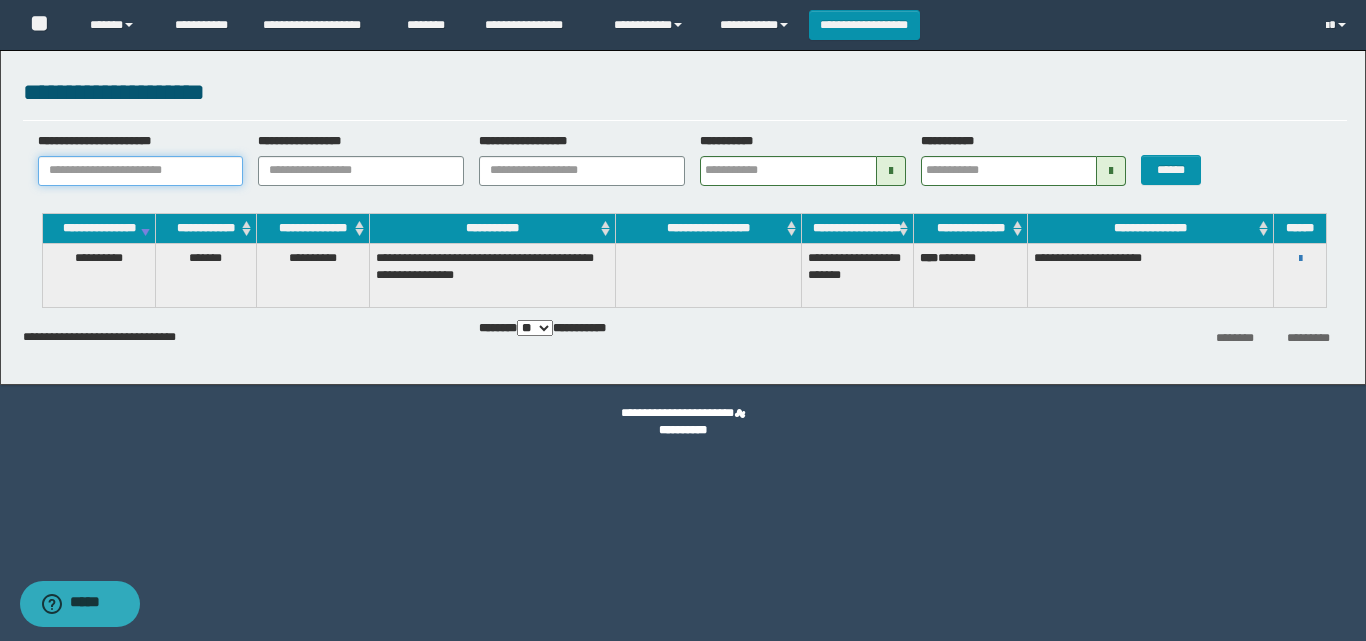 type 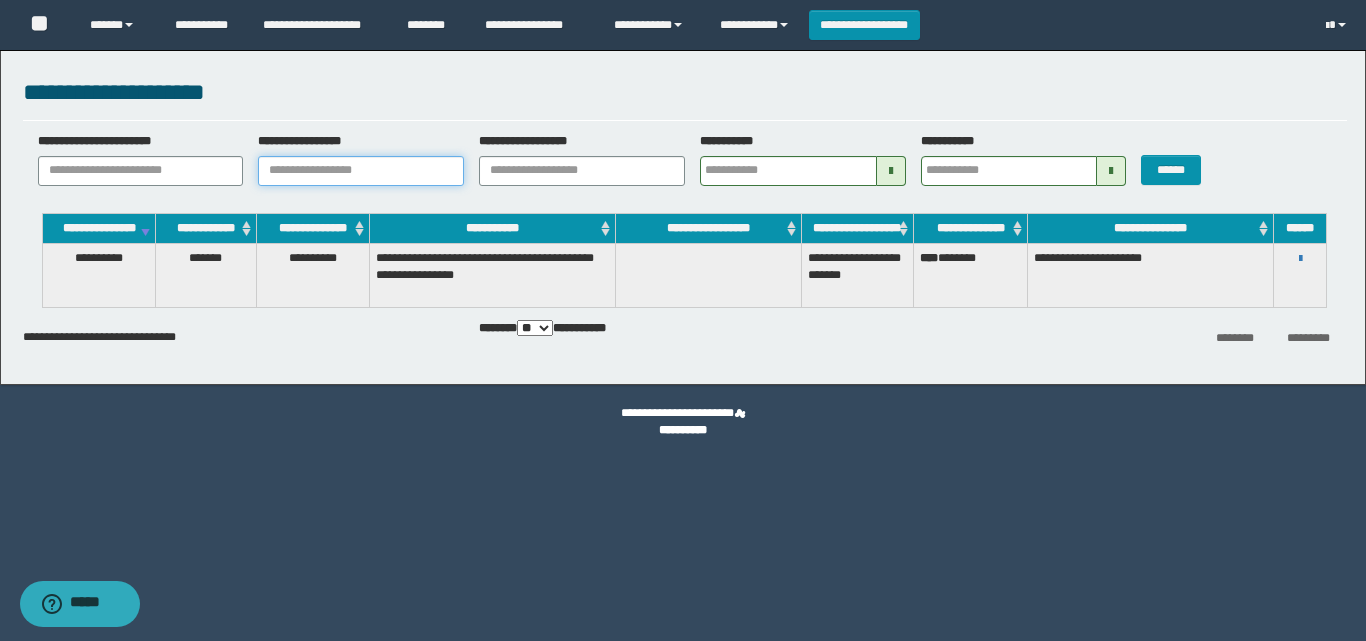click on "**********" at bounding box center [361, 171] 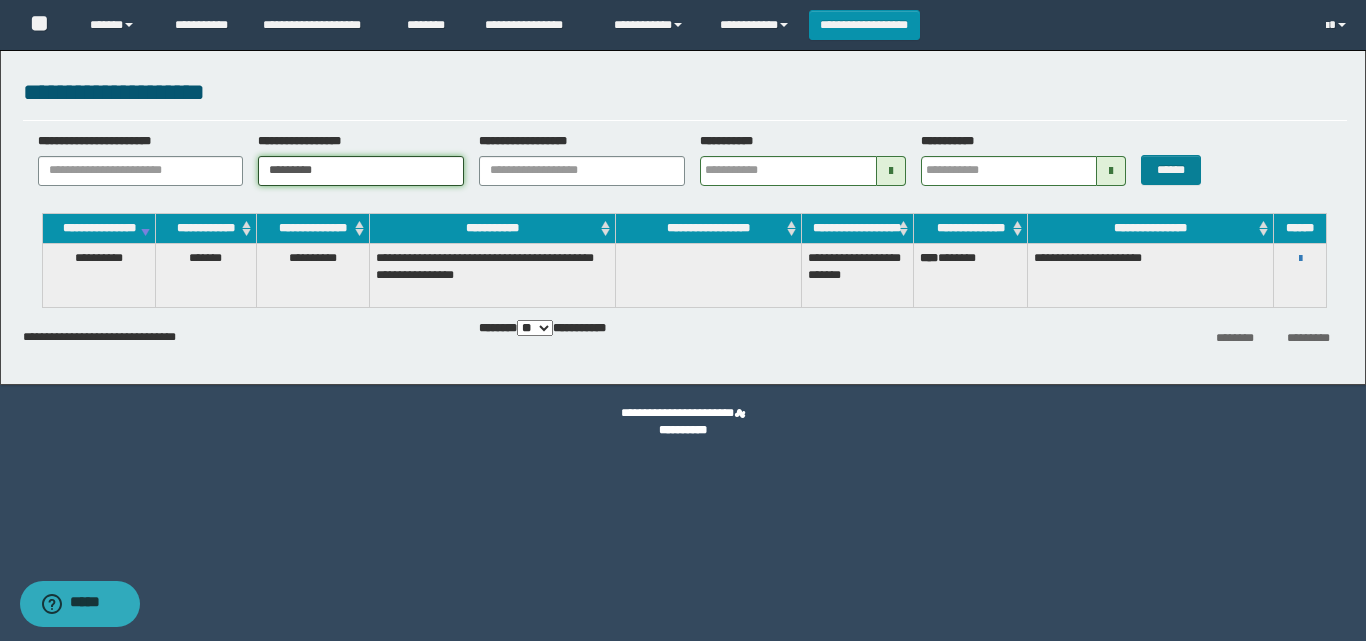type on "*********" 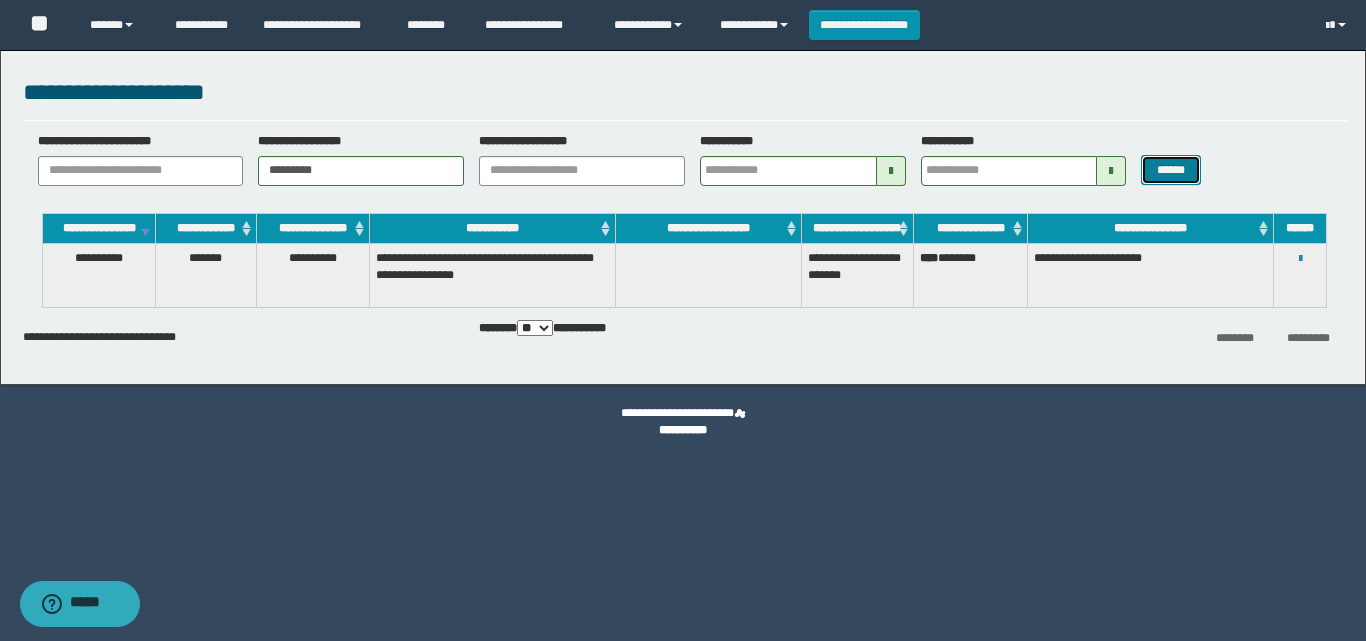 click on "******" at bounding box center [1170, 170] 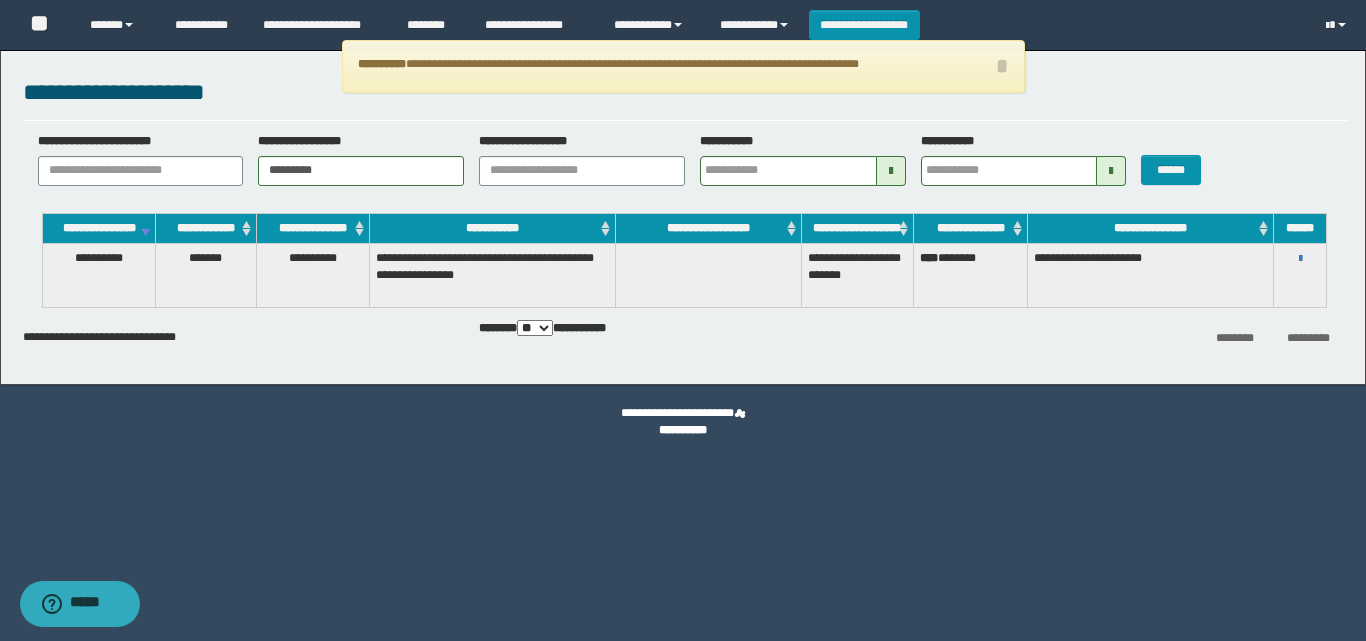 click on "**********" at bounding box center (685, 100) 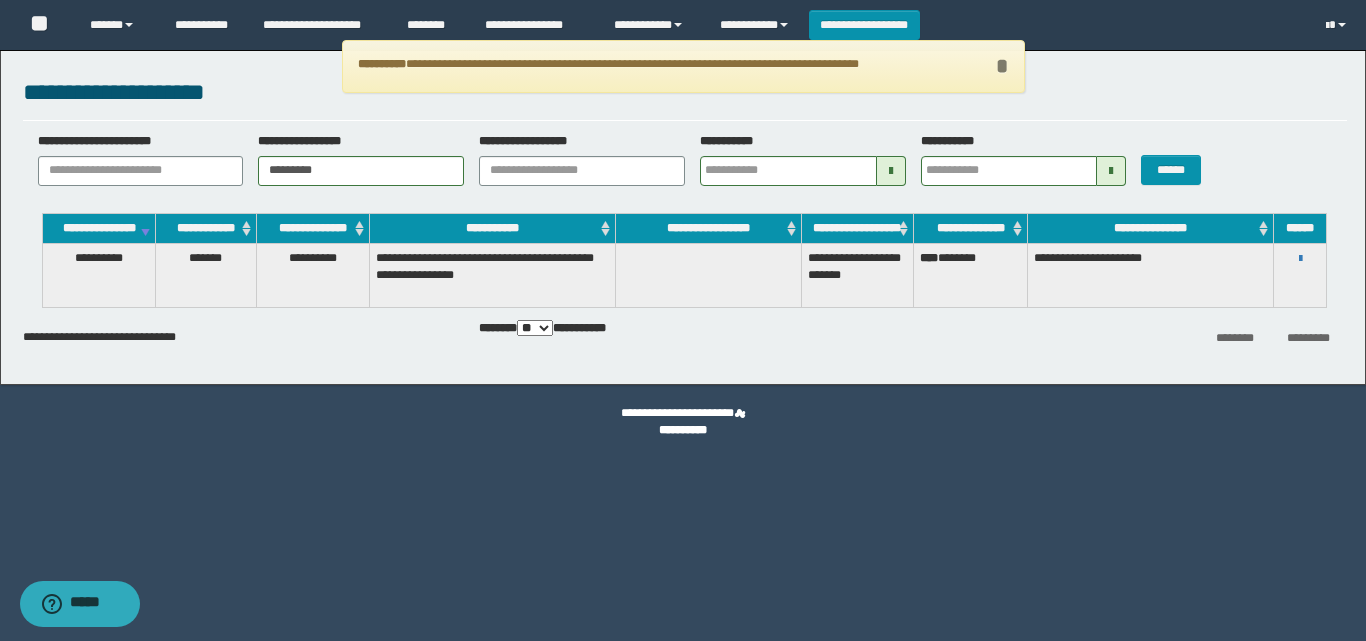click on "*" at bounding box center (1002, 66) 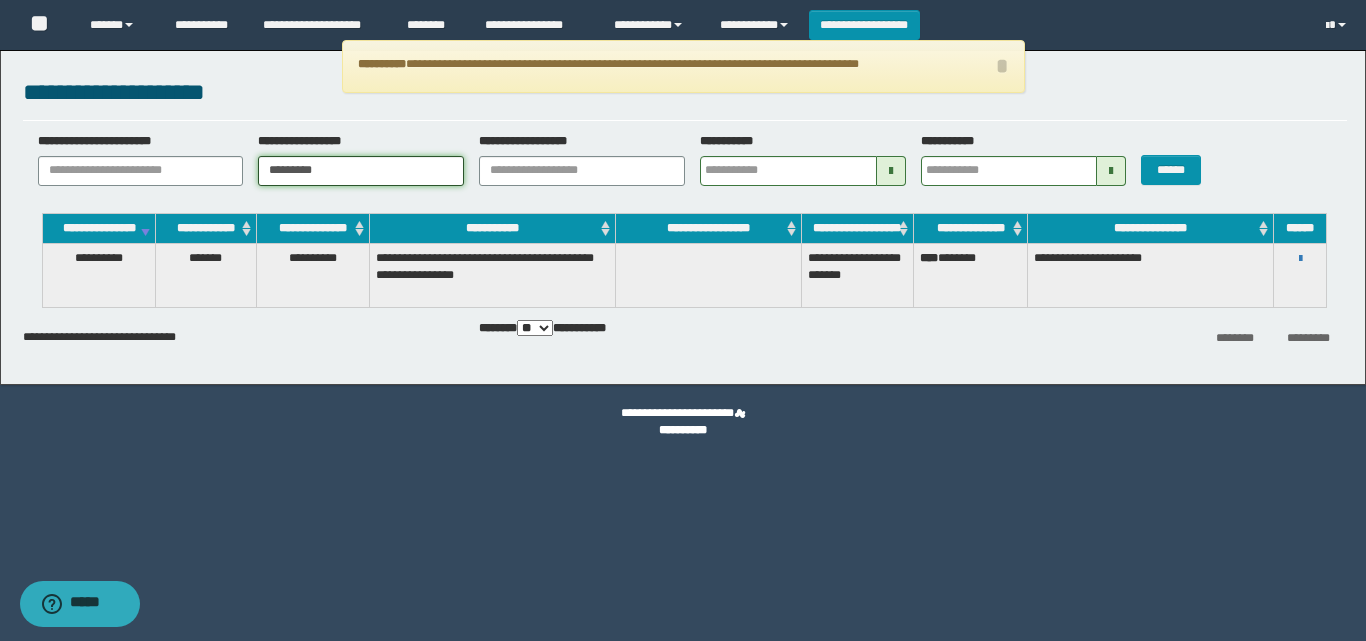 click on "*********" at bounding box center (361, 171) 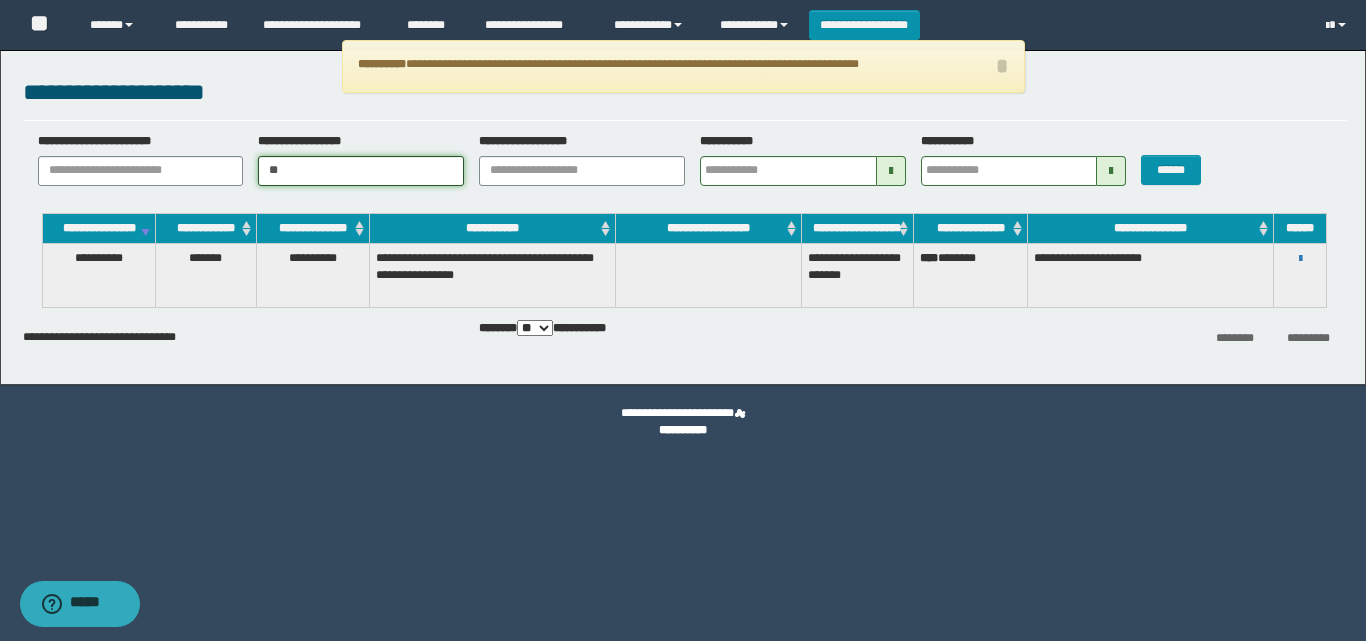 type on "*" 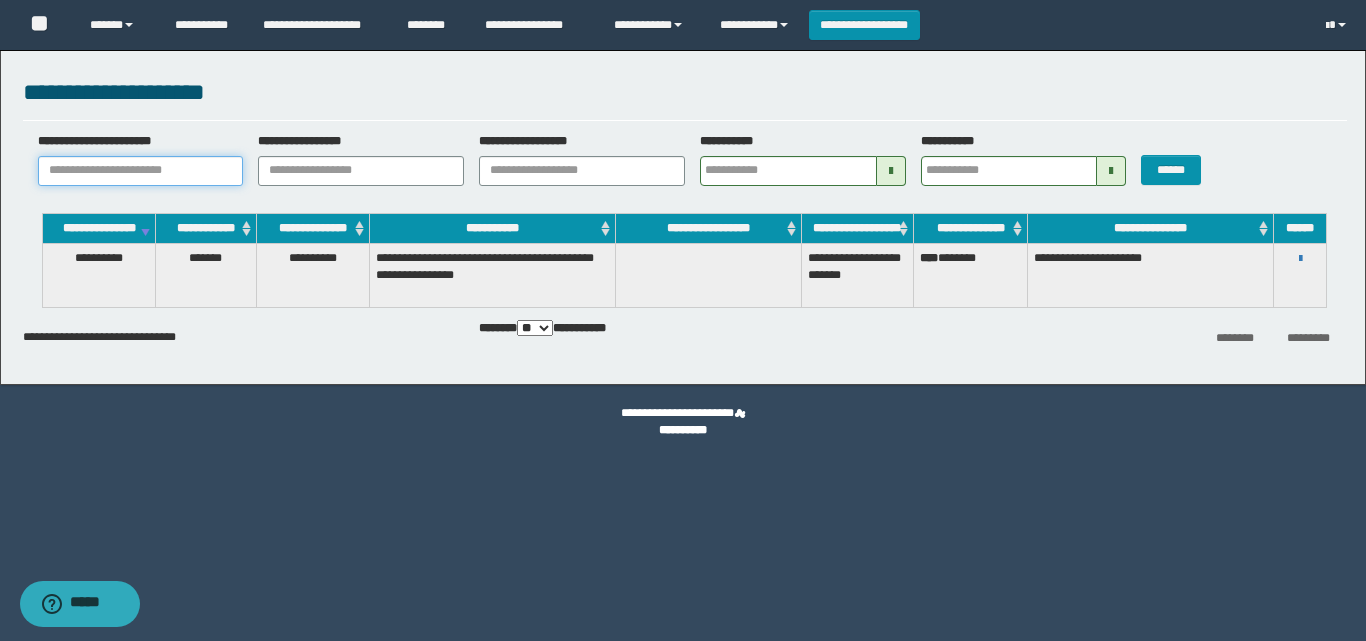 click on "**********" at bounding box center [141, 171] 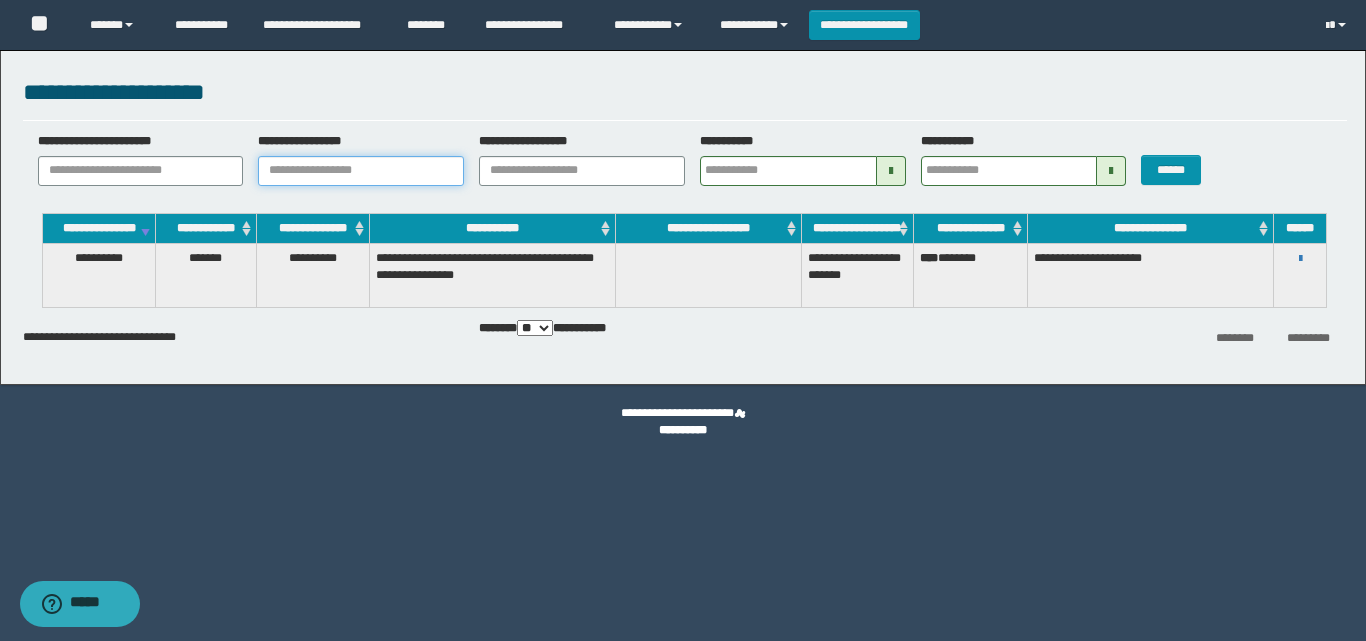 click on "**********" at bounding box center [361, 171] 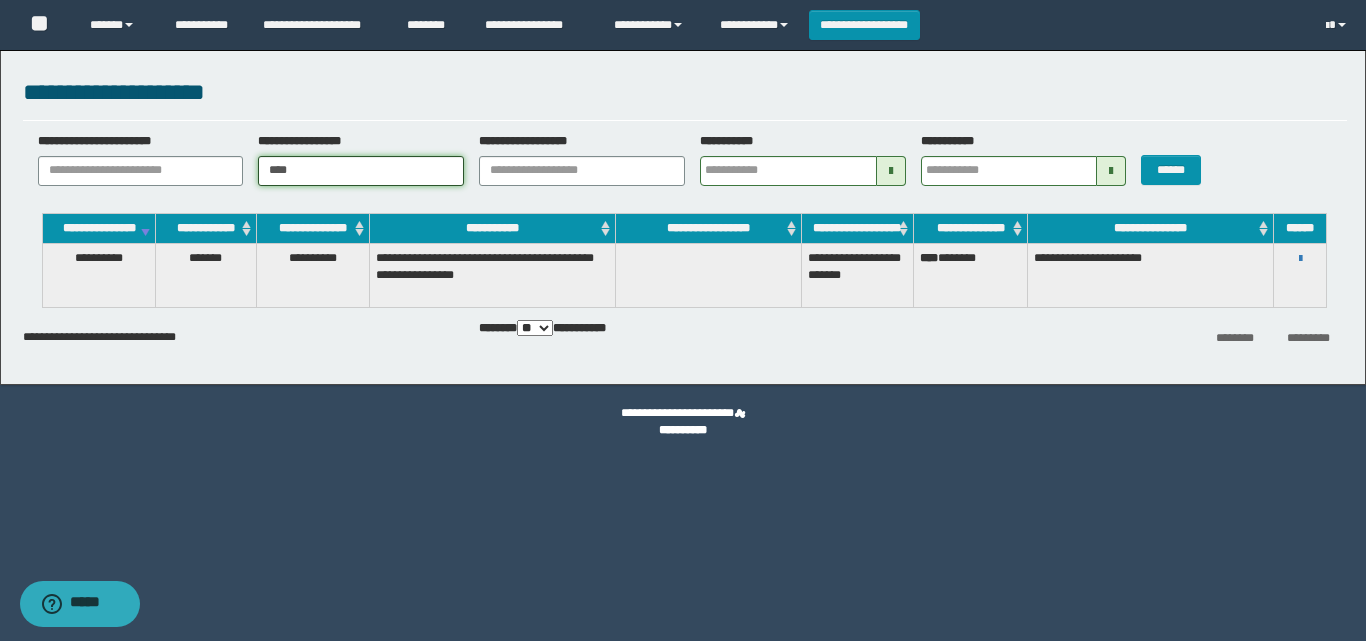 type on "**********" 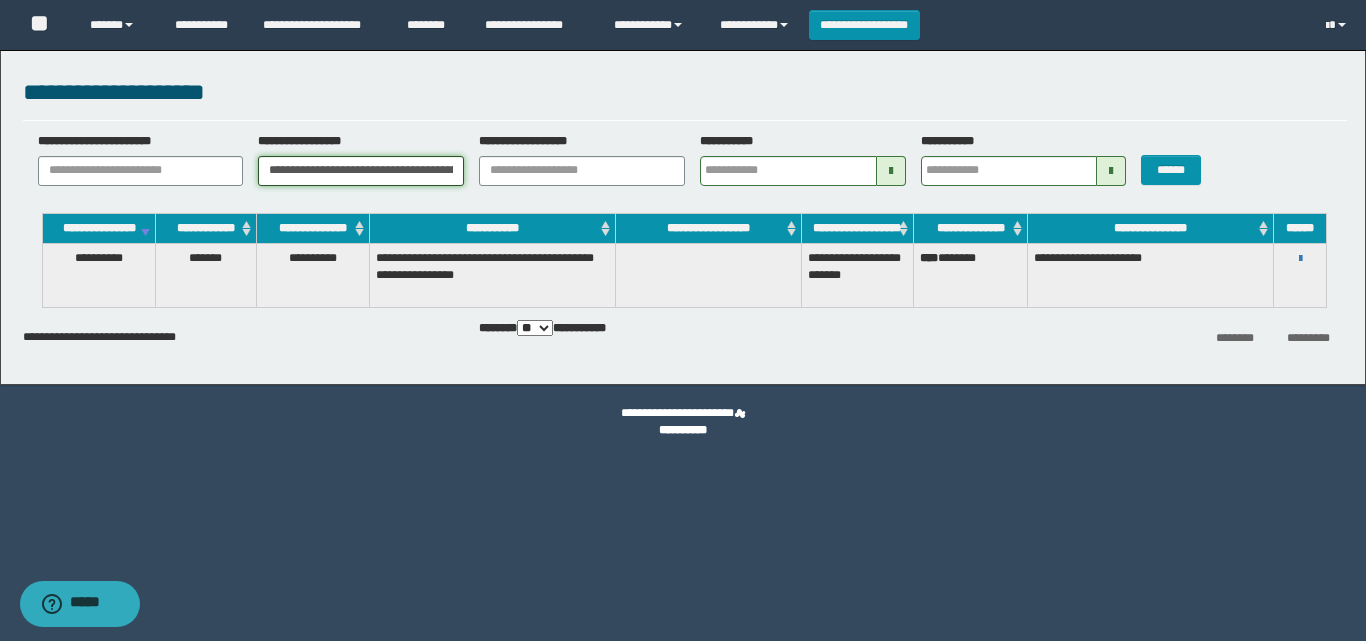 click on "**********" at bounding box center [361, 171] 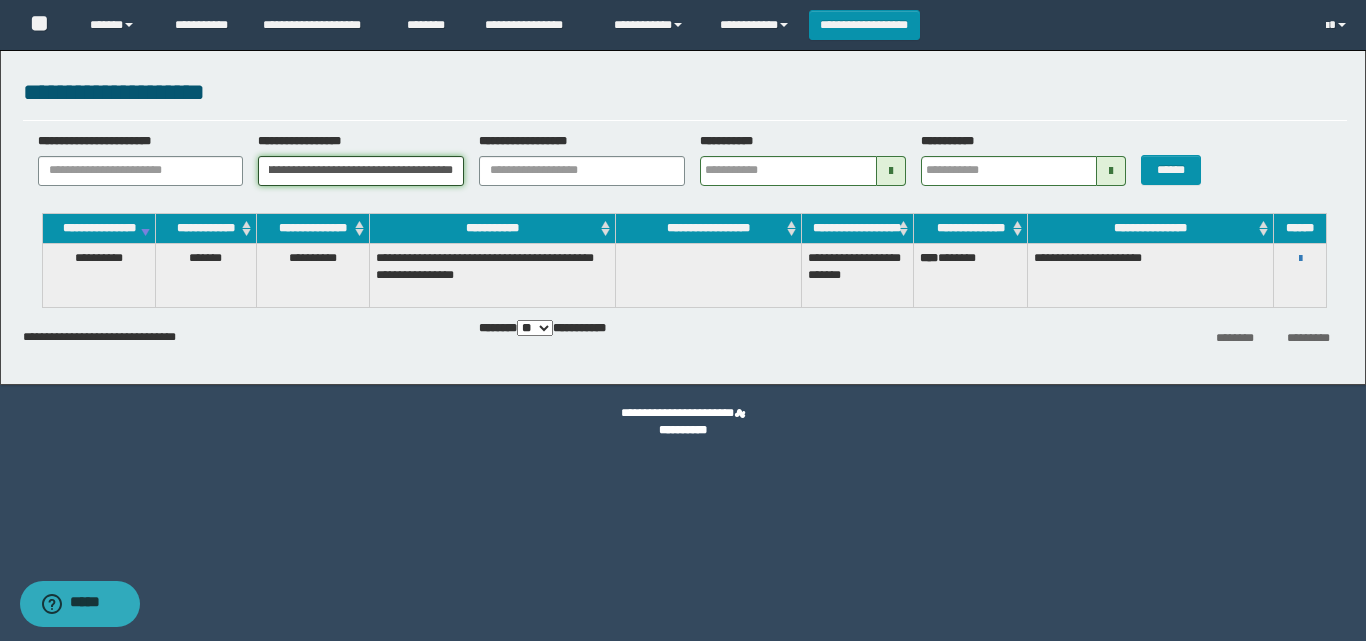 scroll, scrollTop: 0, scrollLeft: 145, axis: horizontal 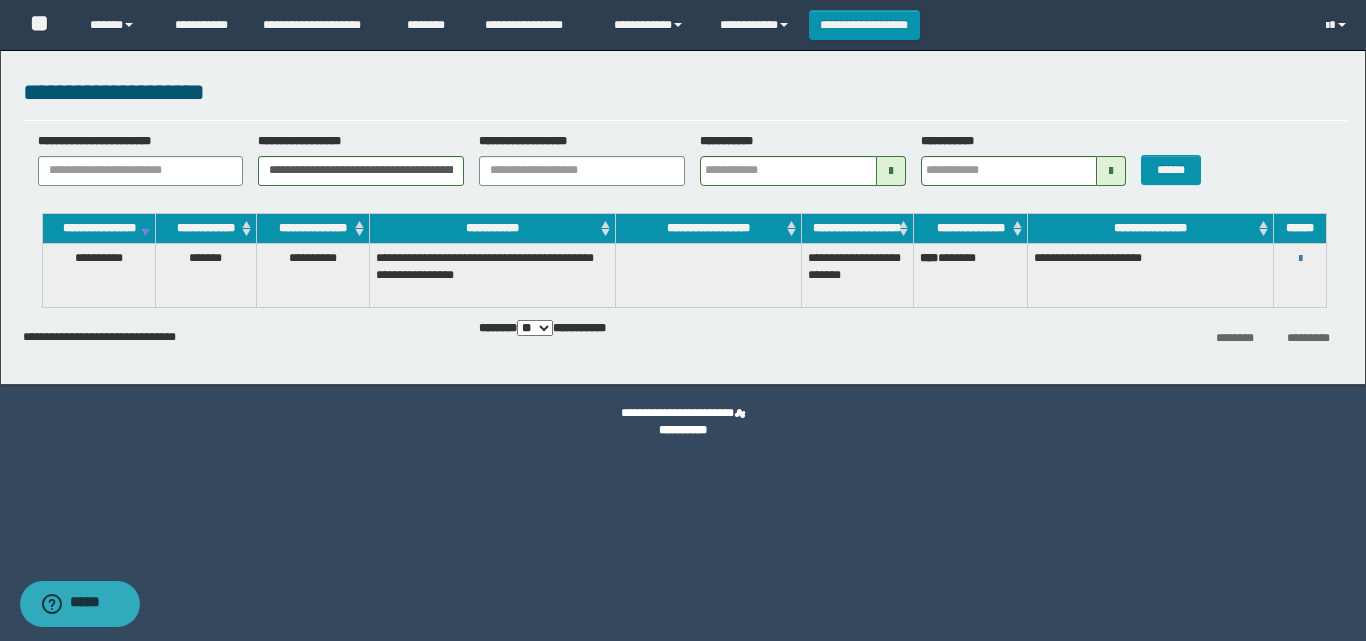 click at bounding box center (891, 171) 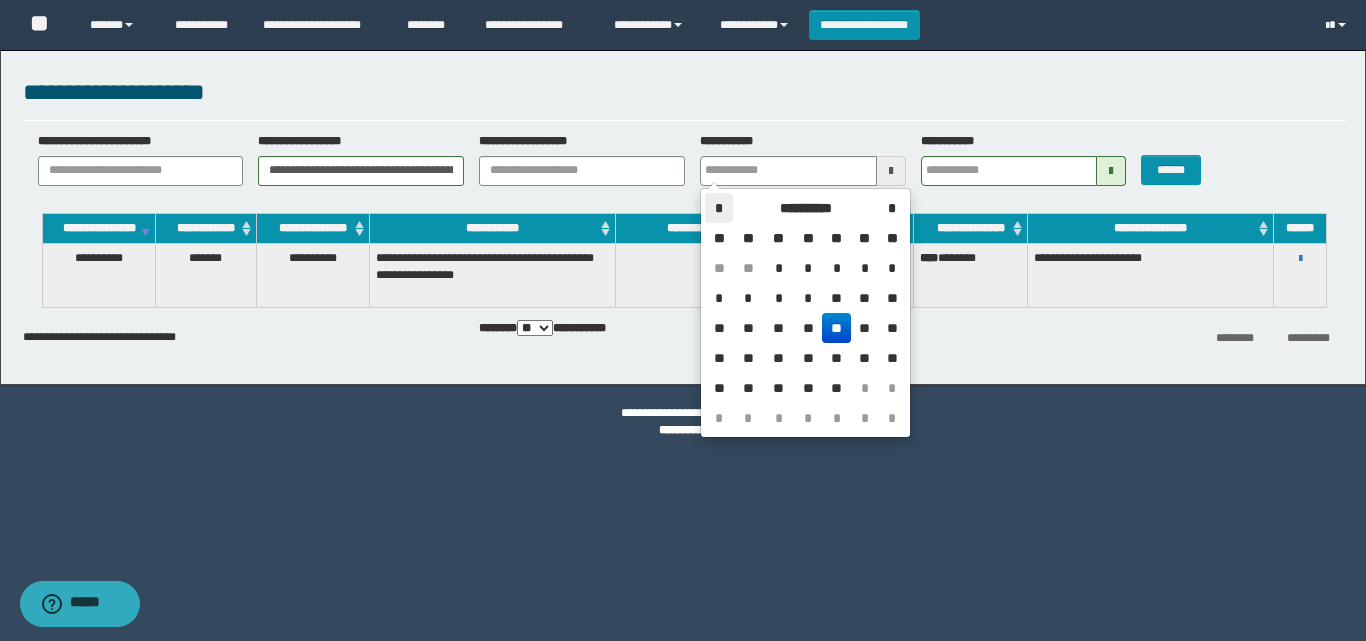 click on "*" at bounding box center (719, 208) 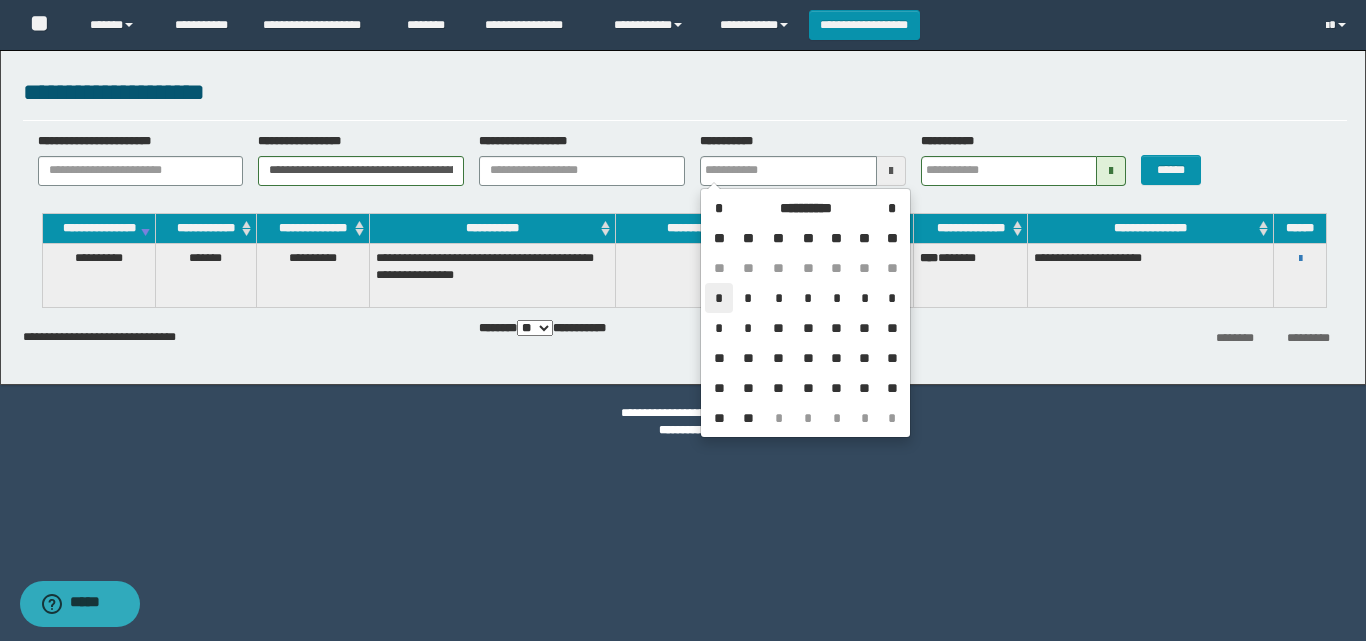 click on "*" at bounding box center [719, 298] 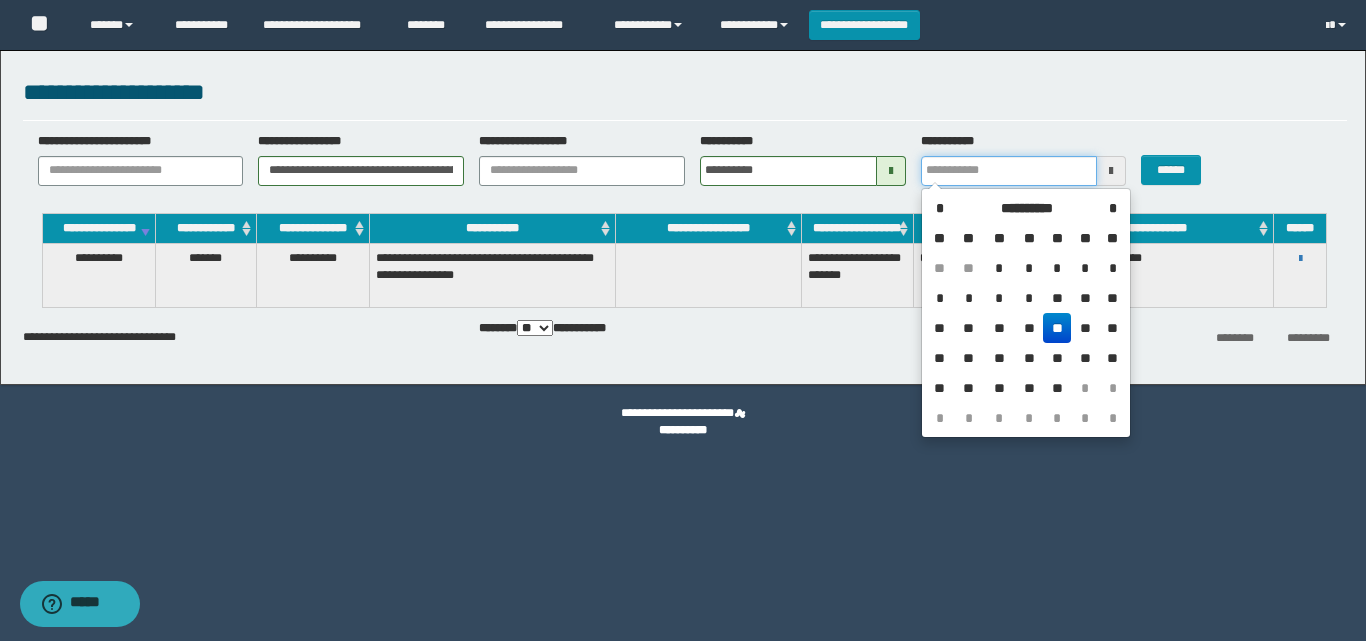 click on "**********" at bounding box center (1009, 171) 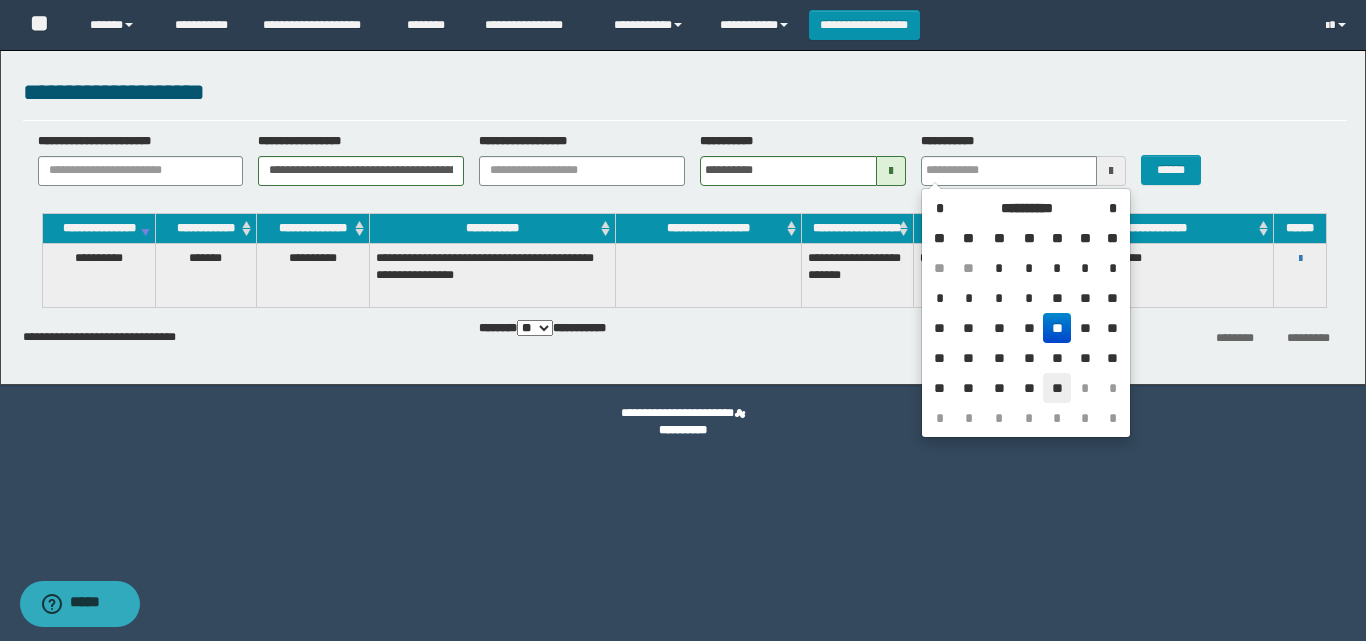 click on "**" at bounding box center (1057, 388) 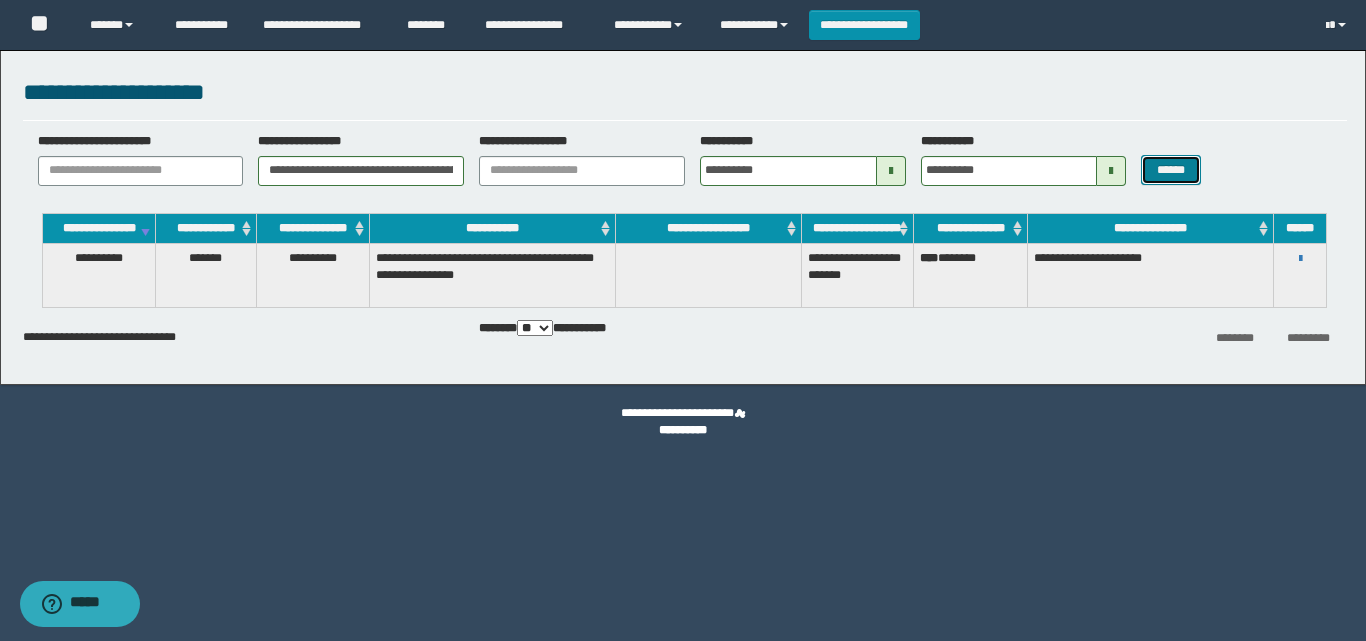 click on "******" at bounding box center (1170, 170) 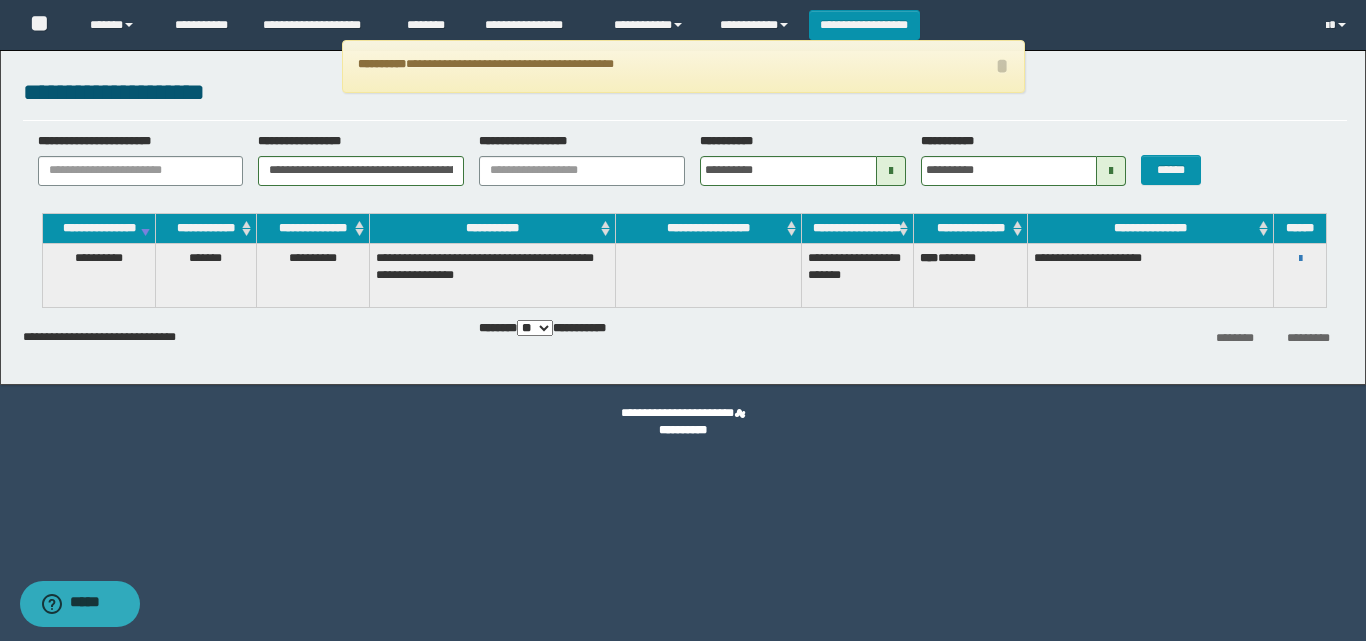 click at bounding box center [1111, 171] 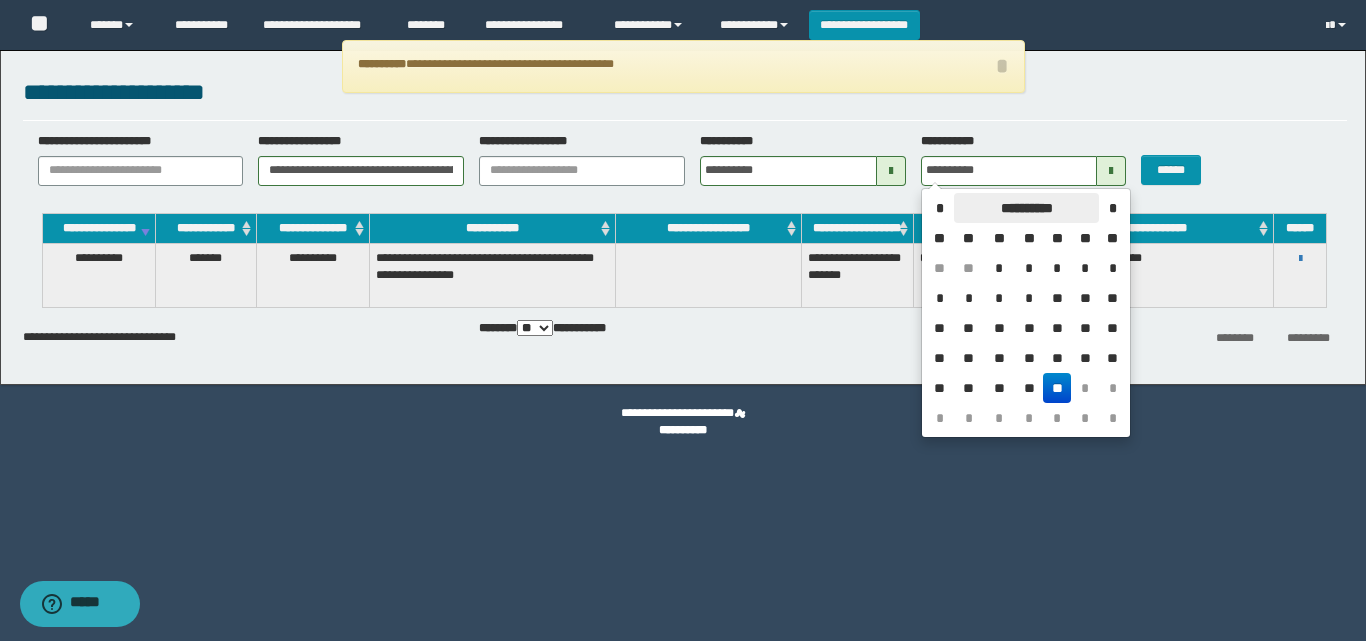 click on "**********" at bounding box center [1026, 208] 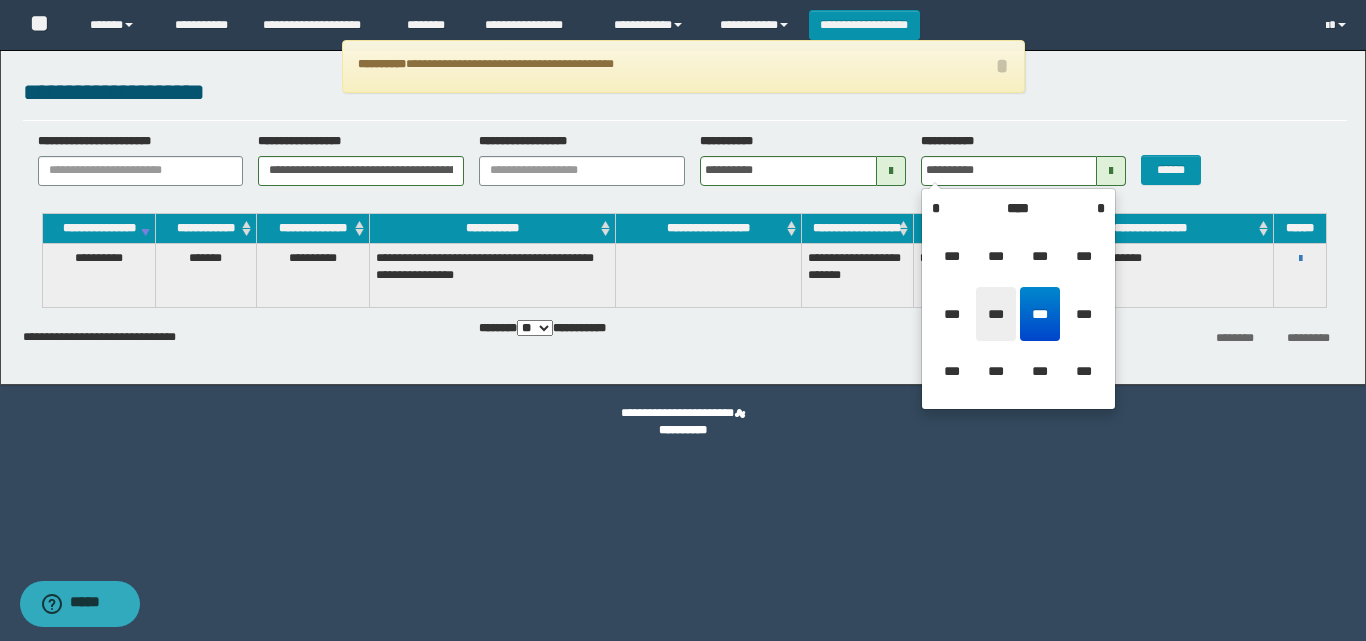 click on "***" at bounding box center (996, 314) 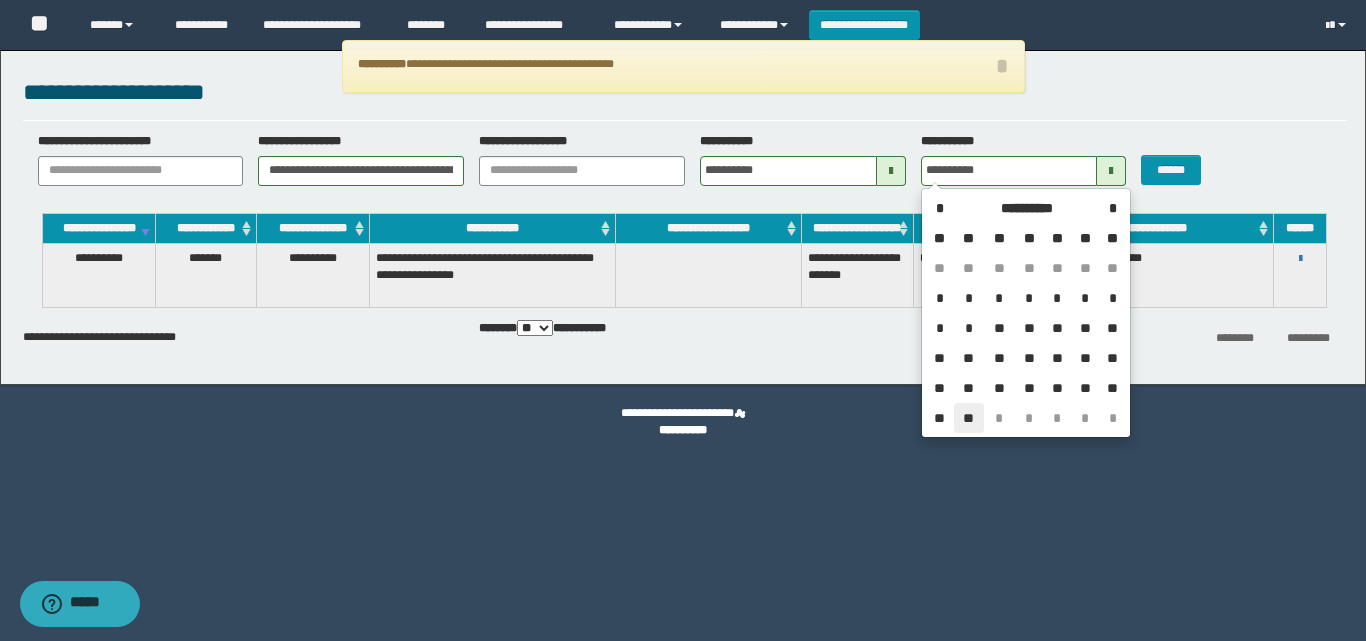 click on "**" at bounding box center (968, 418) 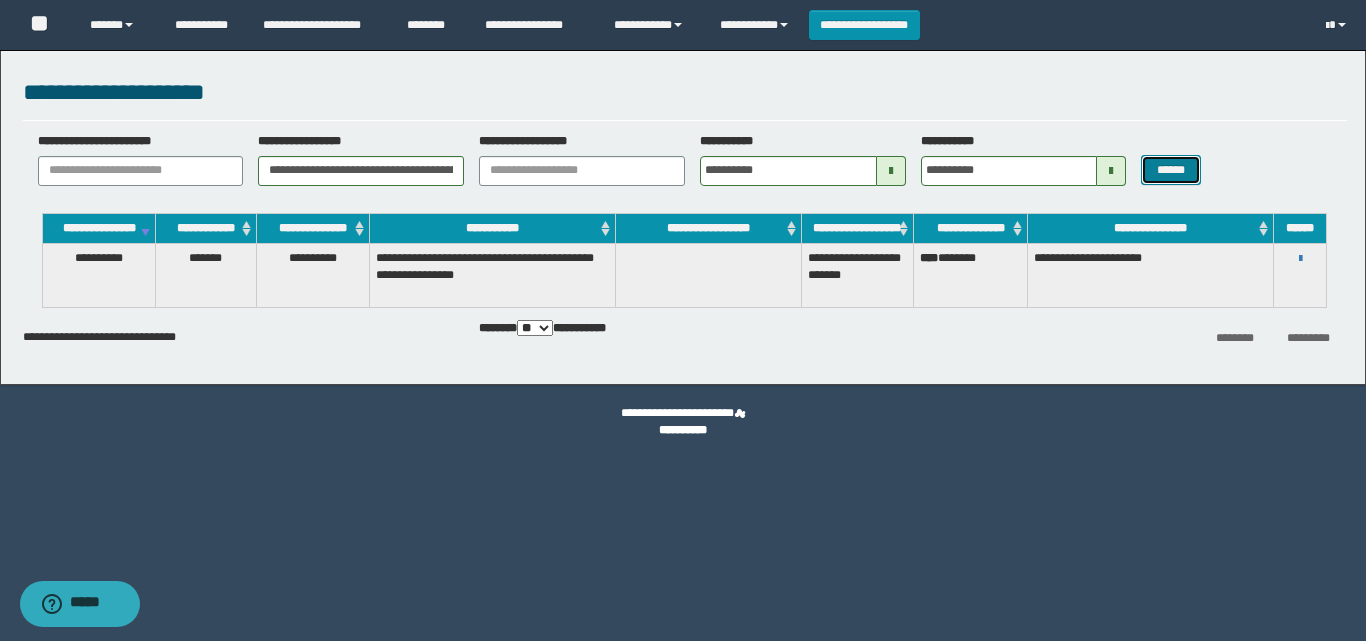 click on "******" at bounding box center [1170, 170] 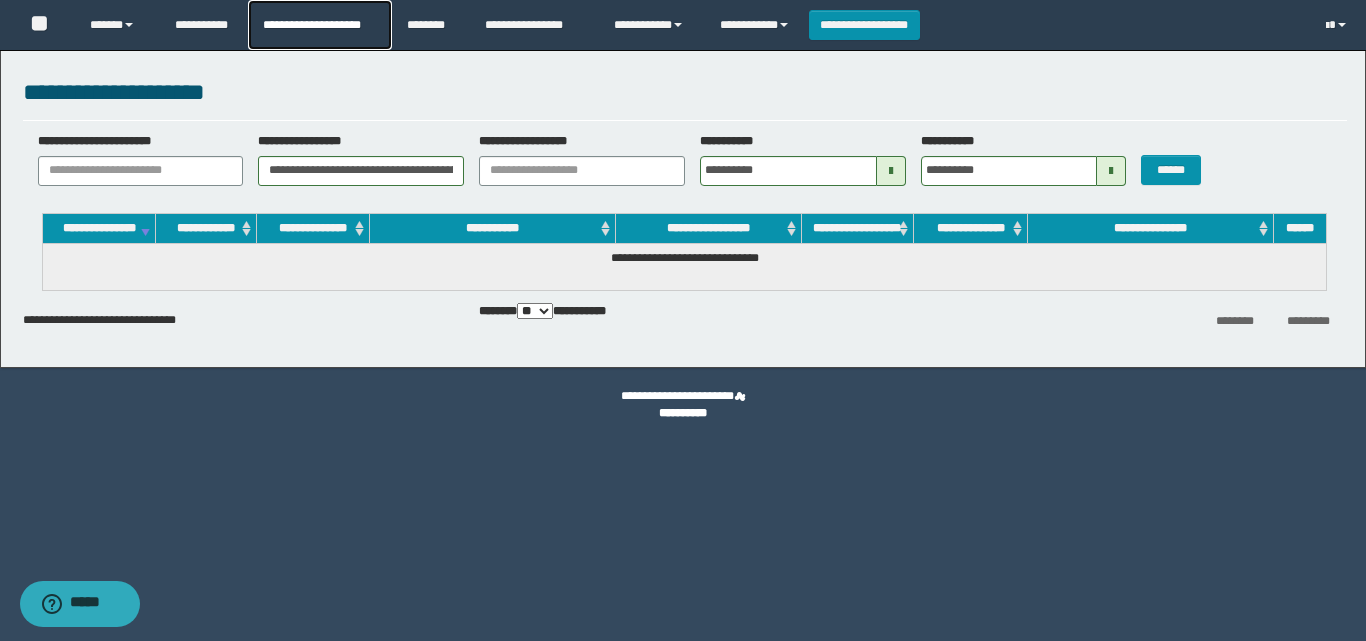 click on "**********" at bounding box center (319, 25) 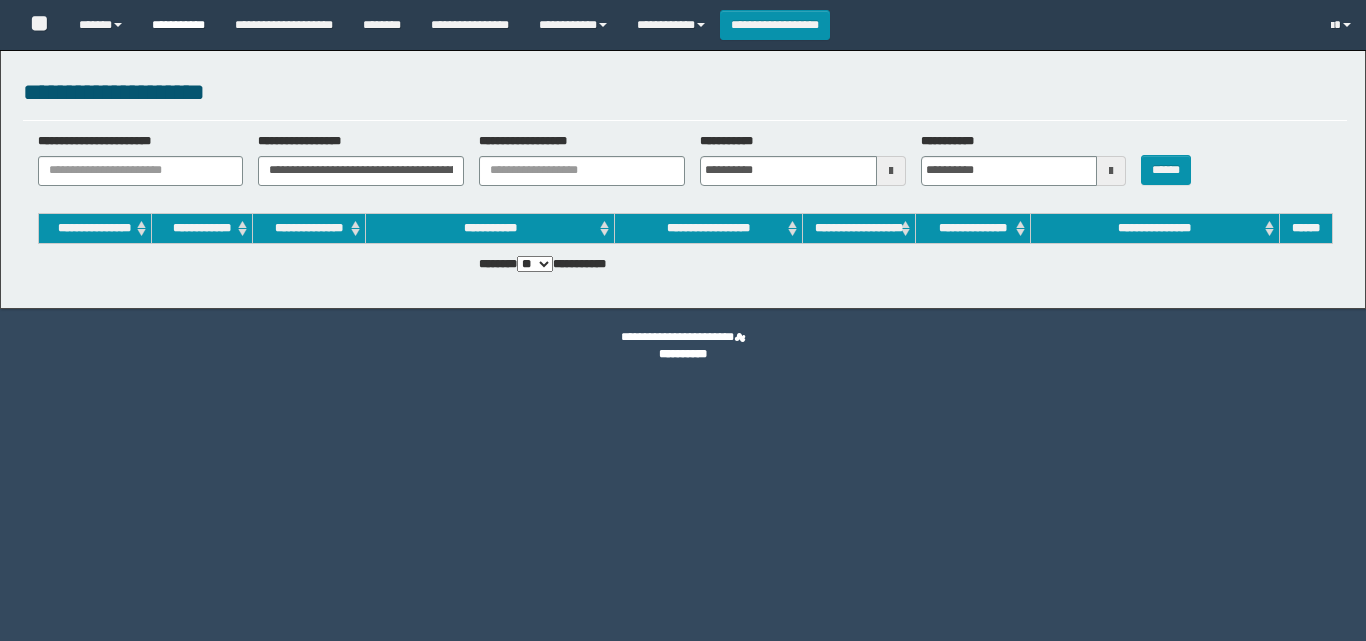scroll, scrollTop: 0, scrollLeft: 0, axis: both 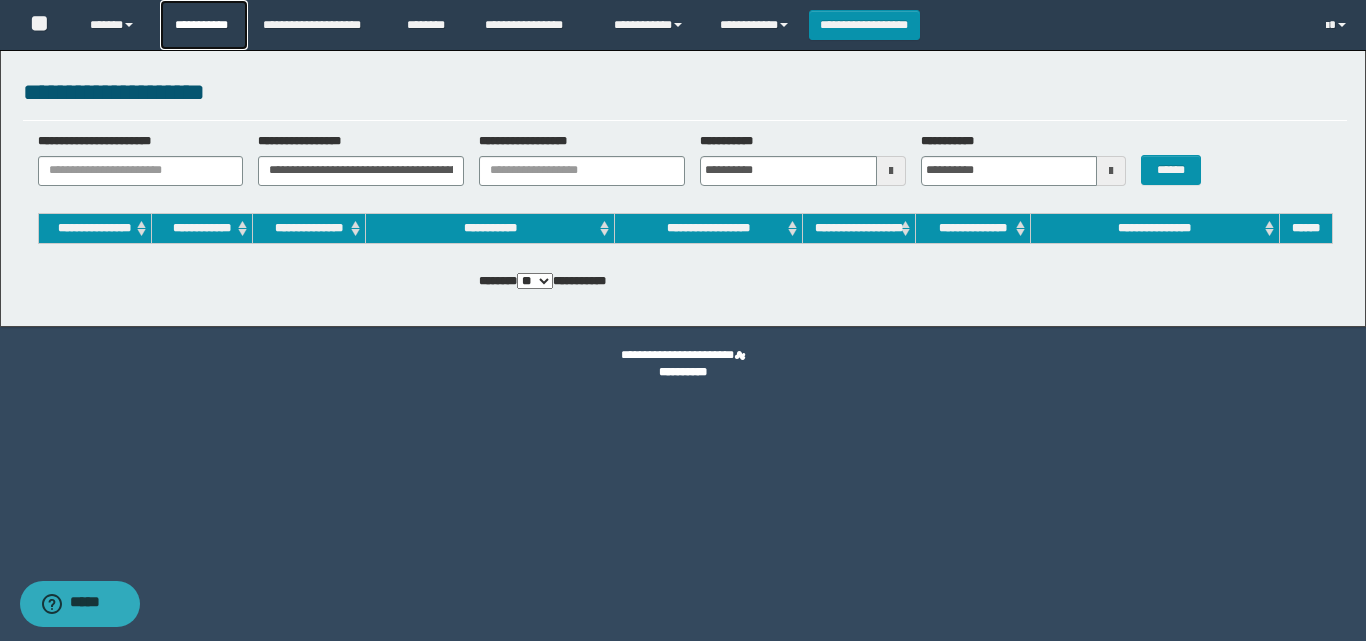 click on "**********" at bounding box center [204, 25] 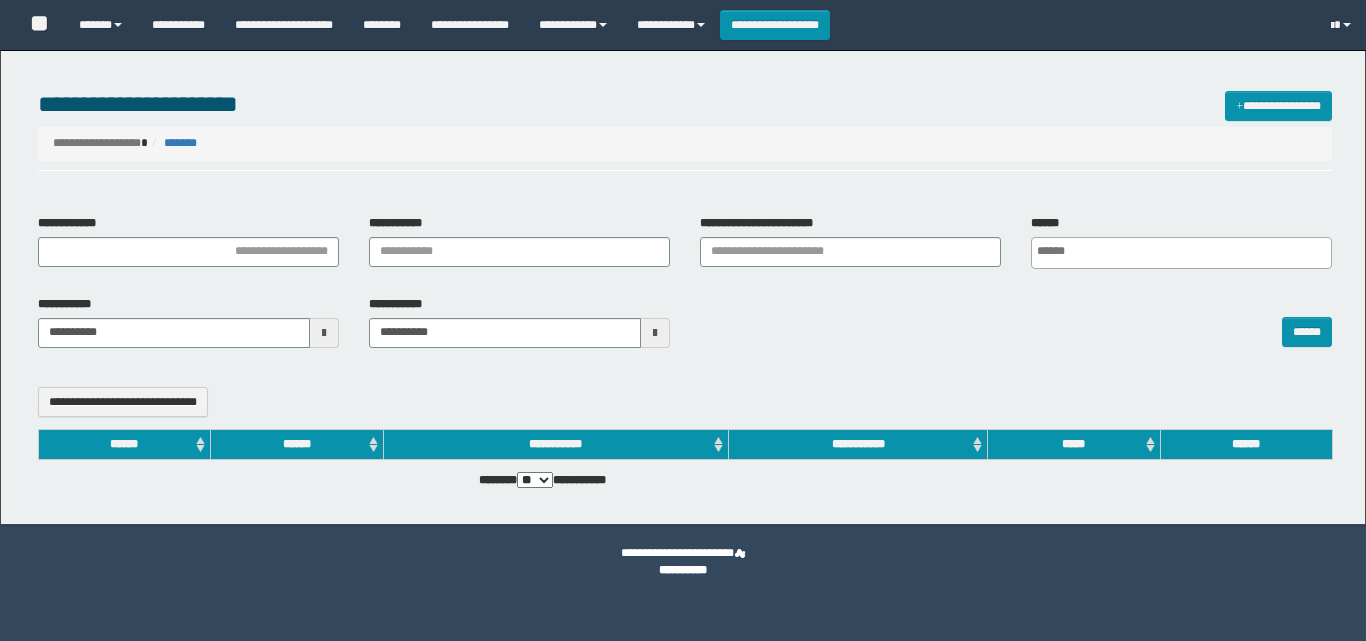 select 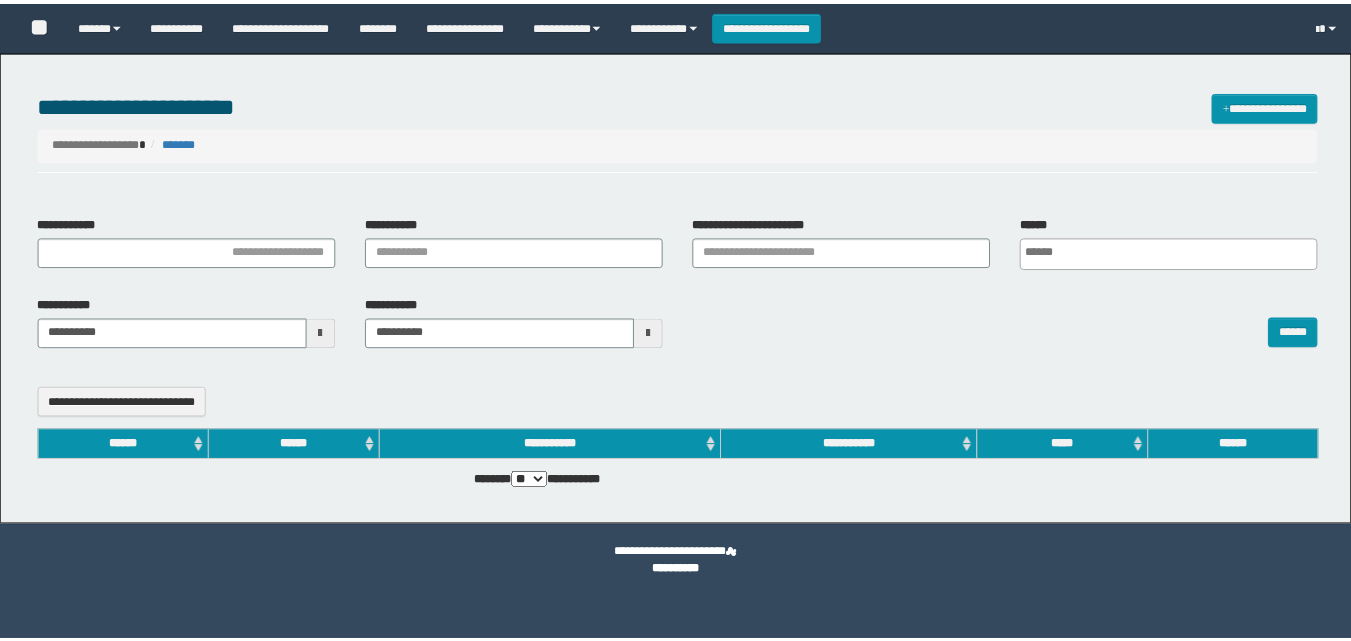 scroll, scrollTop: 0, scrollLeft: 0, axis: both 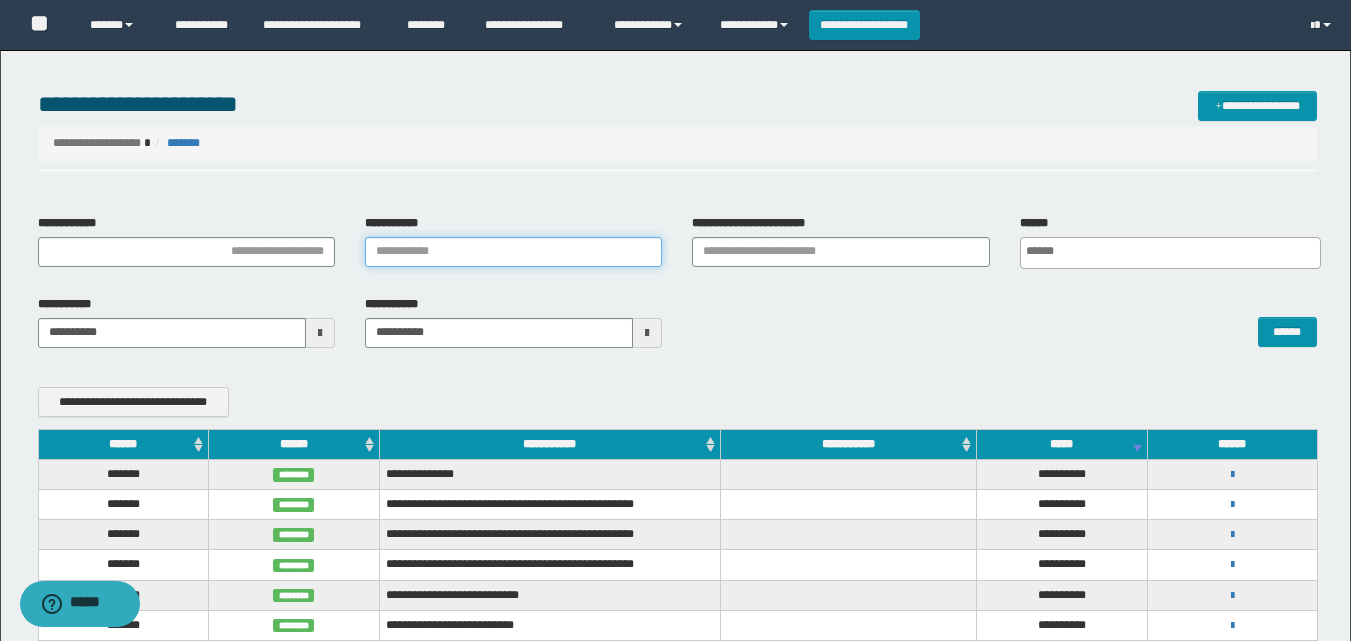 click on "**********" at bounding box center (513, 252) 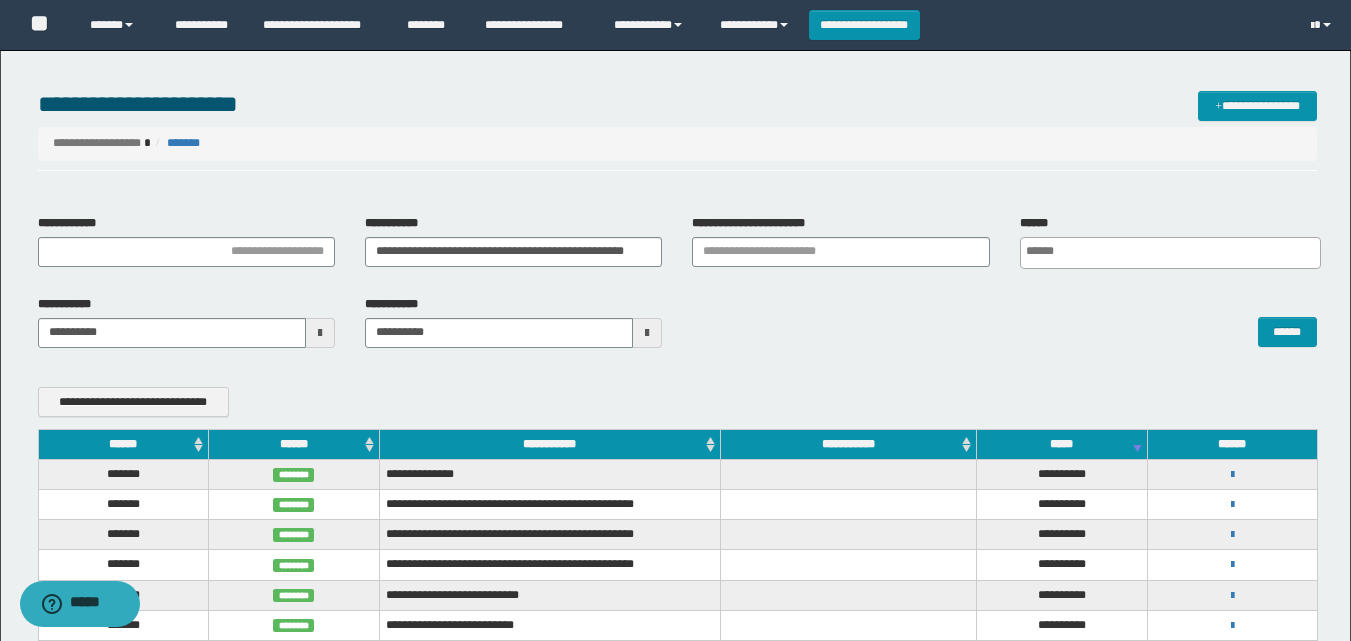 click at bounding box center [320, 333] 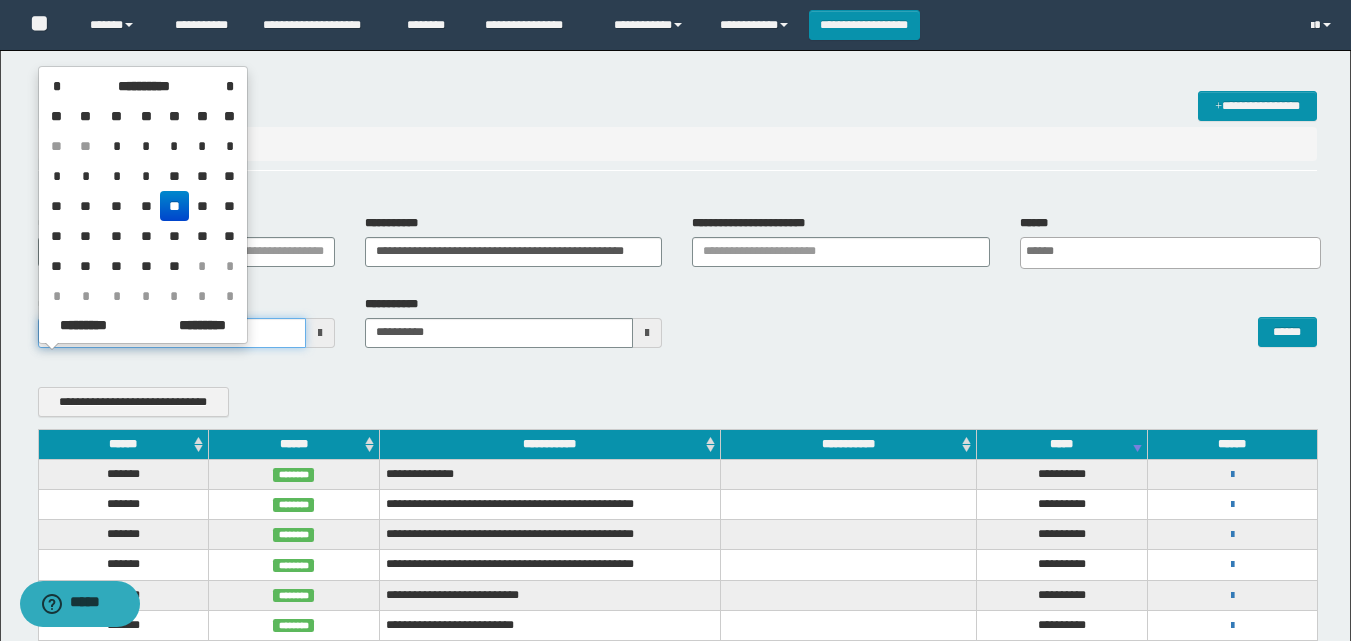 click on "**********" at bounding box center (172, 333) 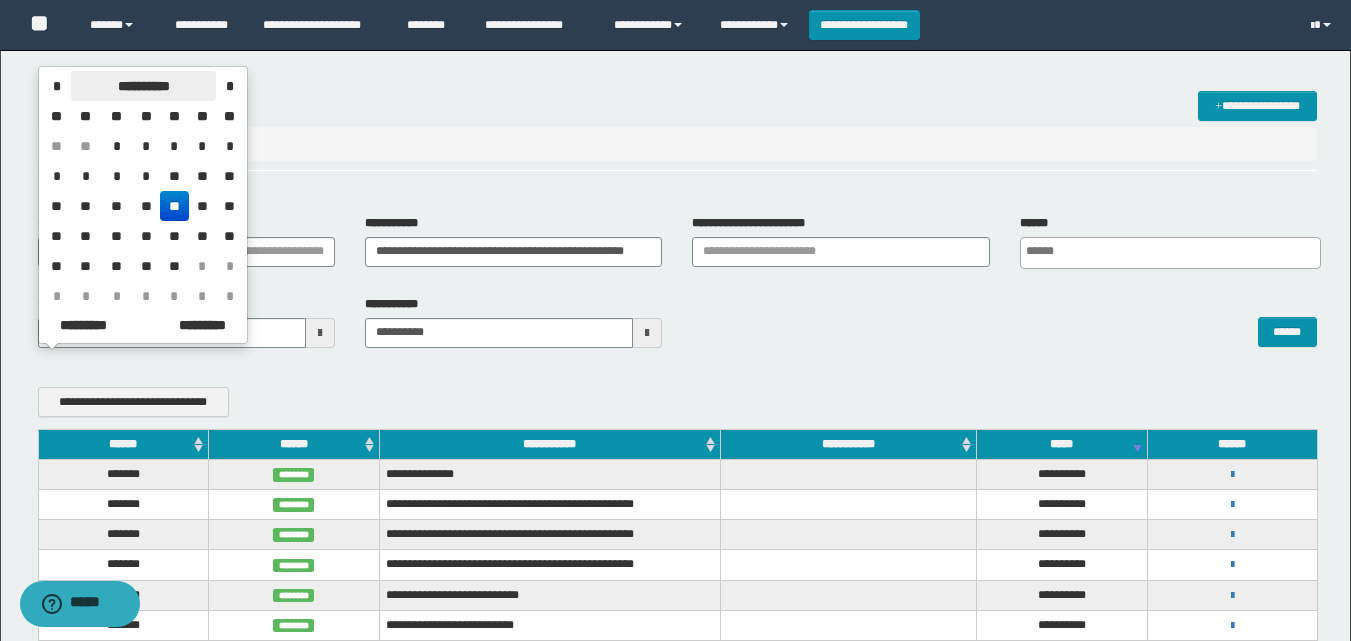click on "**********" at bounding box center (143, 86) 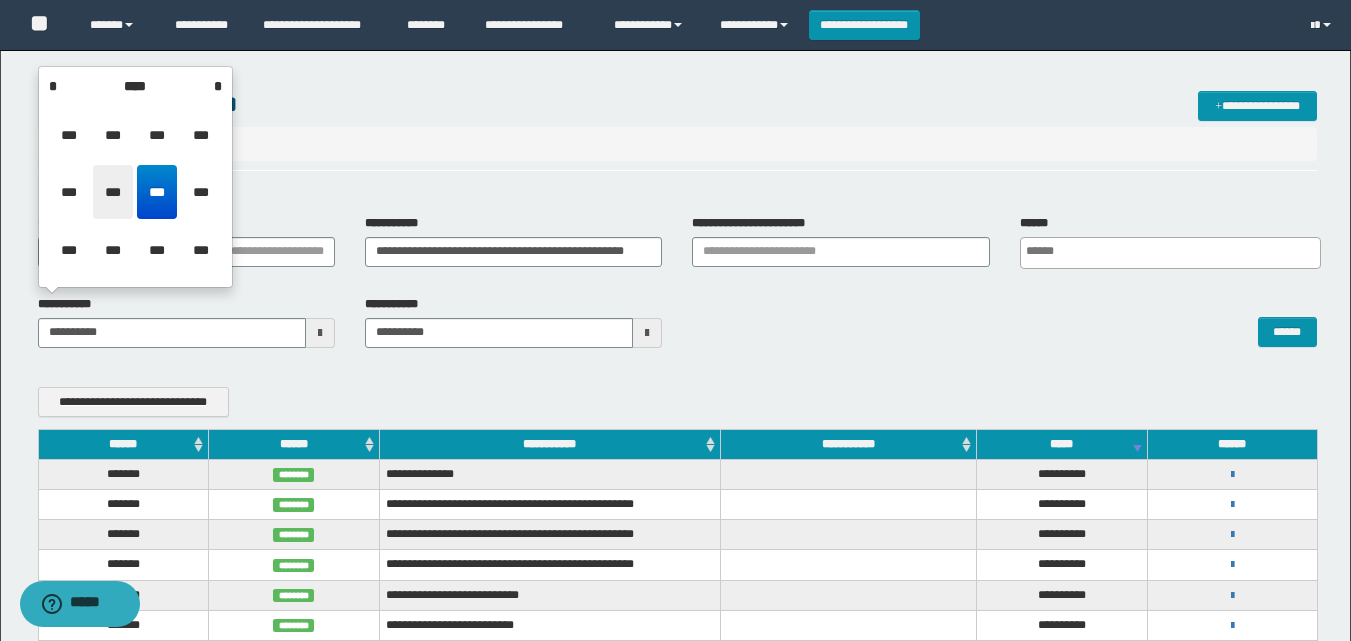 click on "***" at bounding box center (113, 192) 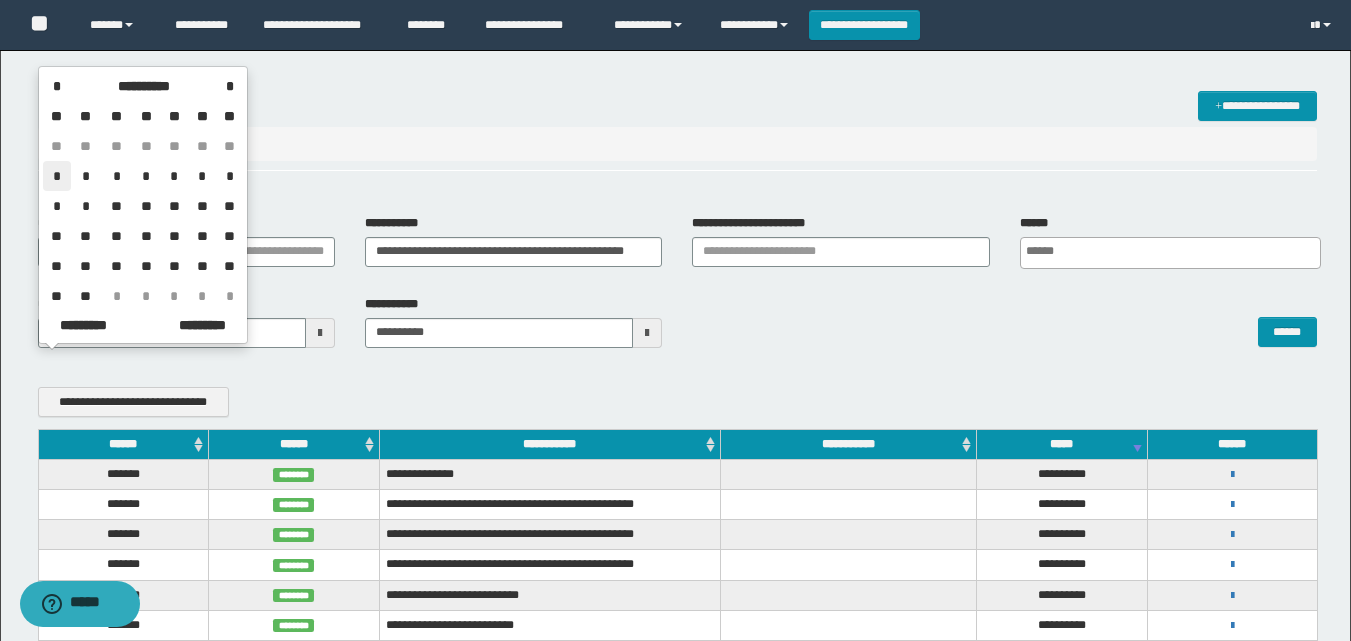 click on "*" at bounding box center [57, 176] 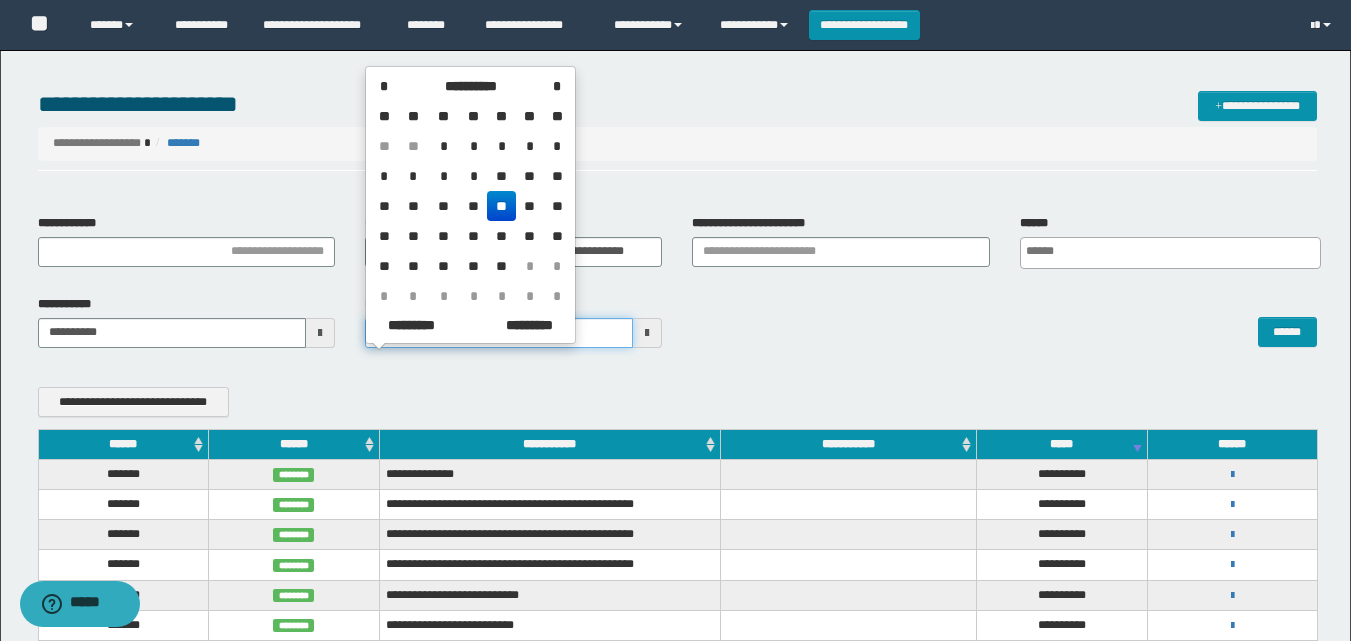 click on "**********" at bounding box center (675, 320) 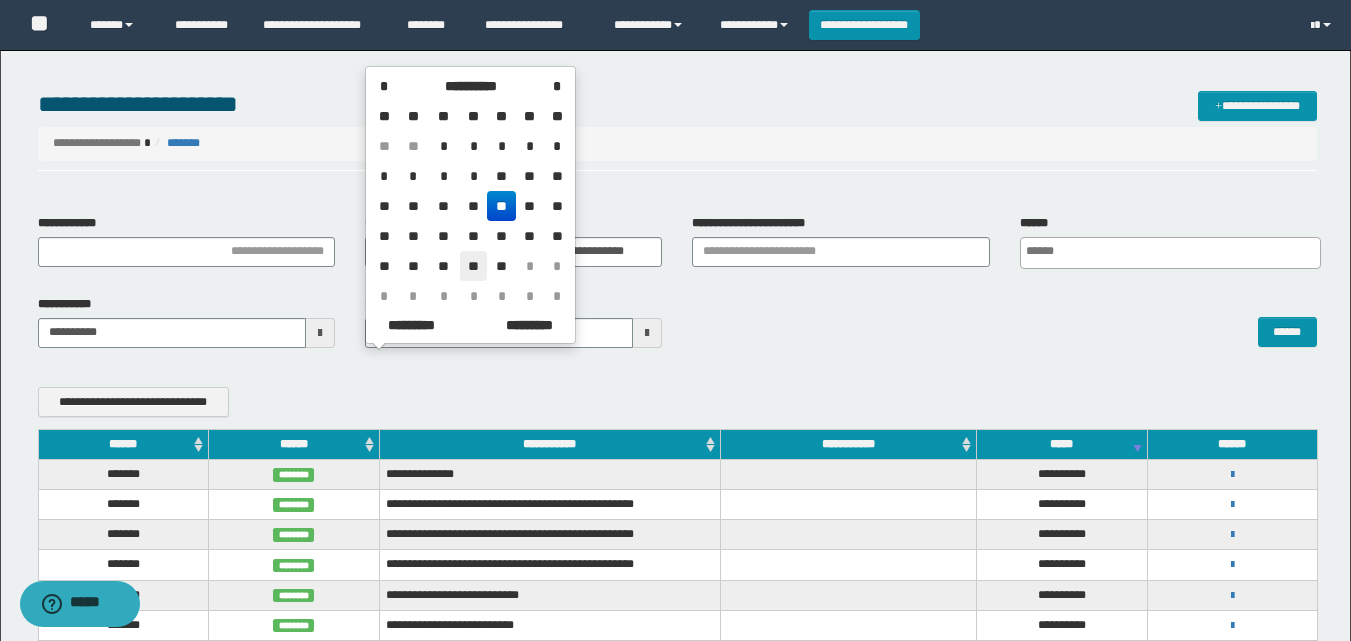 click on "**" at bounding box center (474, 266) 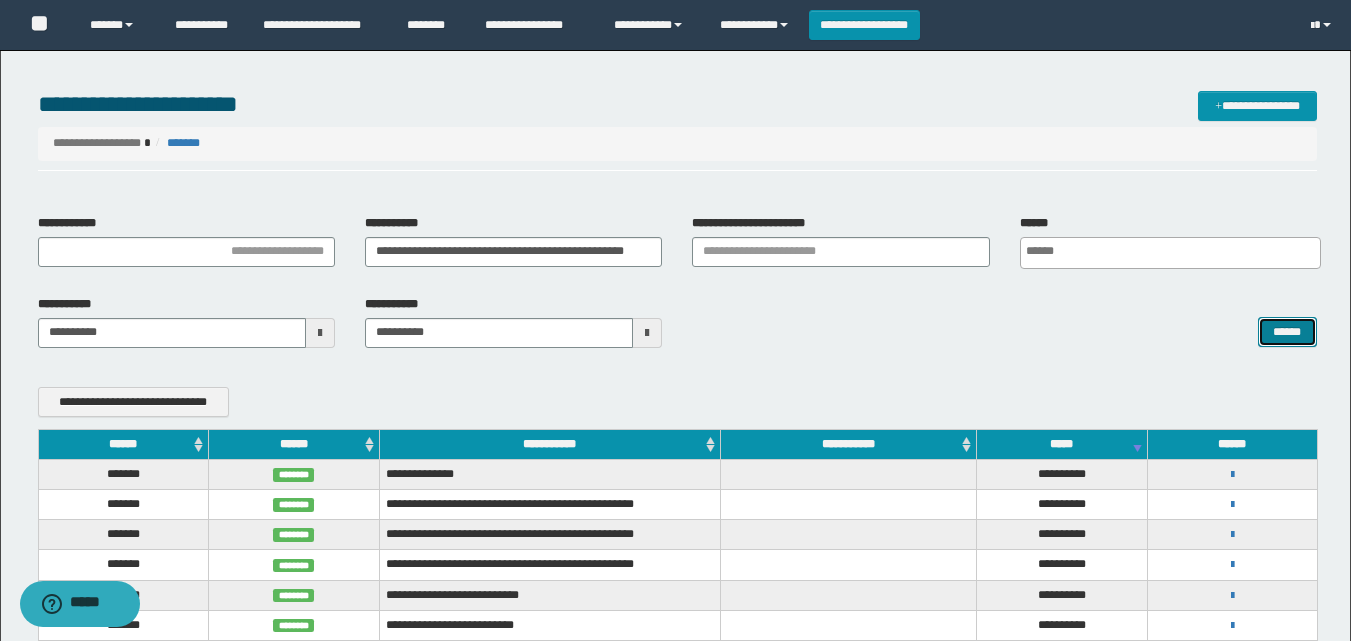 click on "******" at bounding box center [1287, 332] 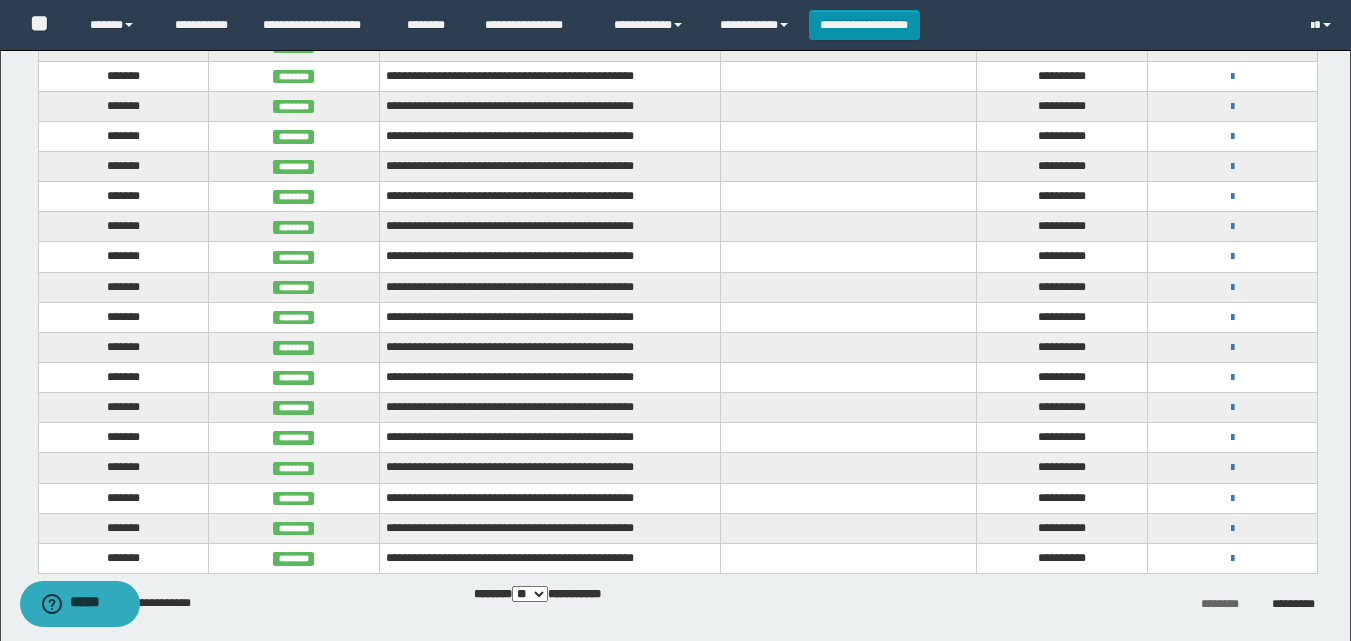 scroll, scrollTop: 1477, scrollLeft: 0, axis: vertical 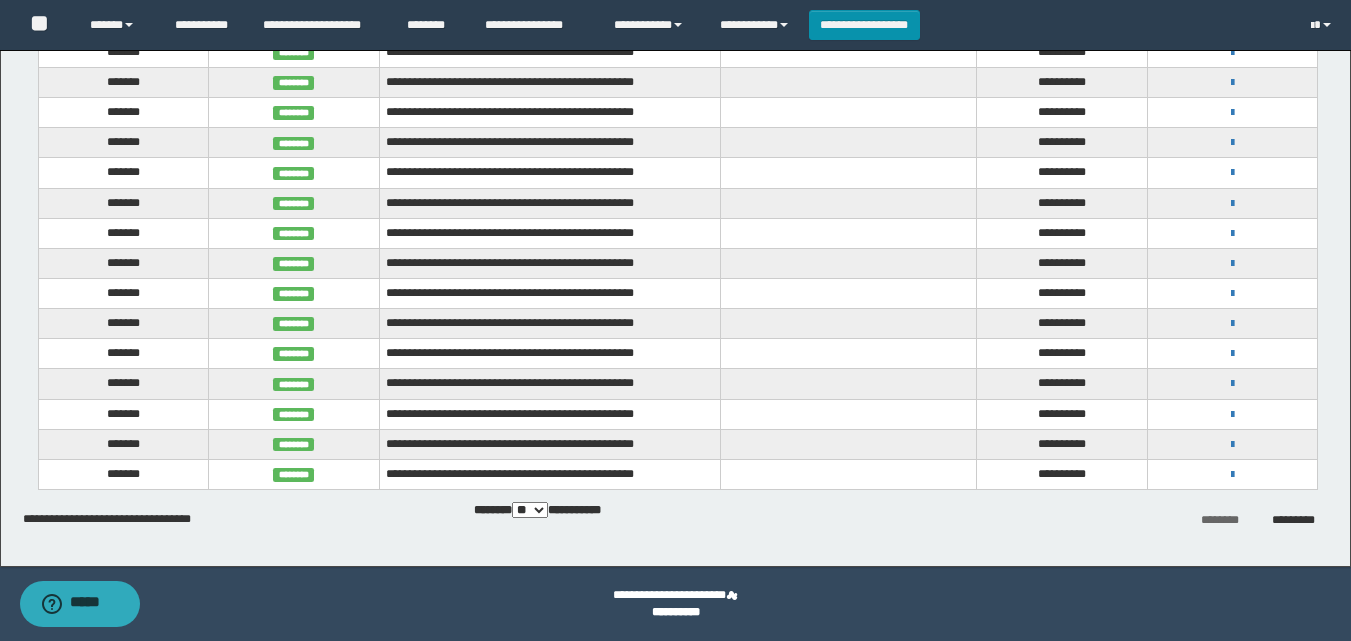click on "**********" at bounding box center (1232, 414) 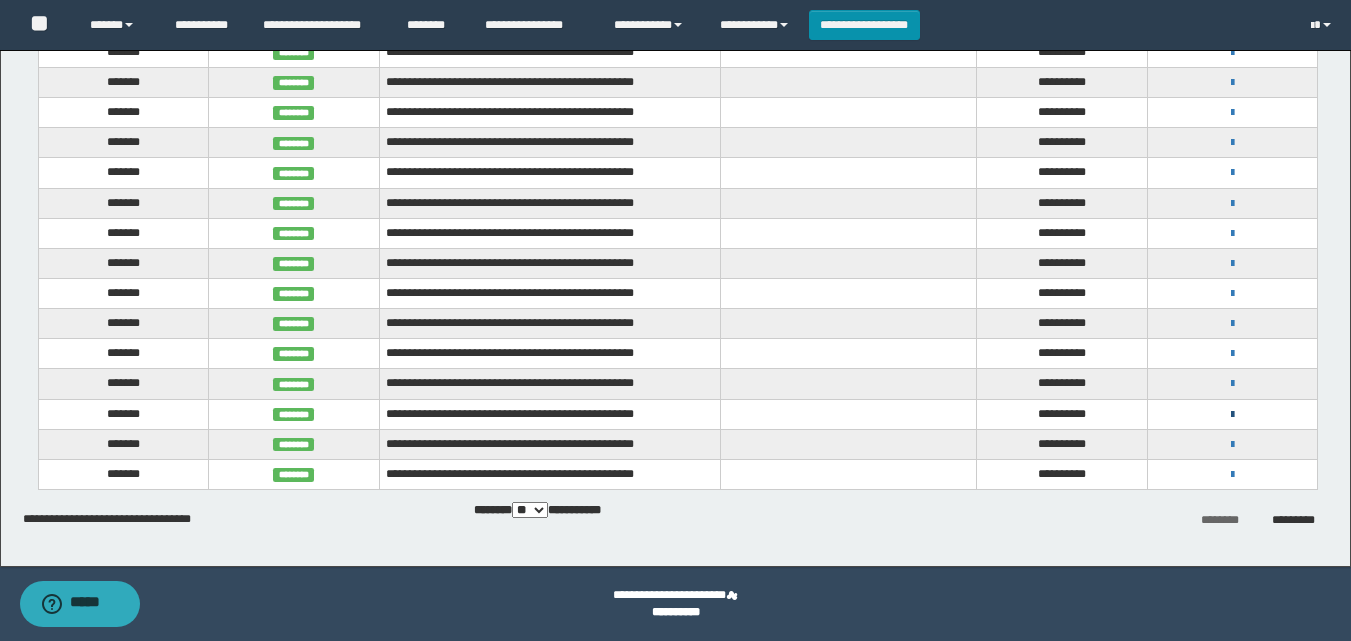 click at bounding box center (1232, 415) 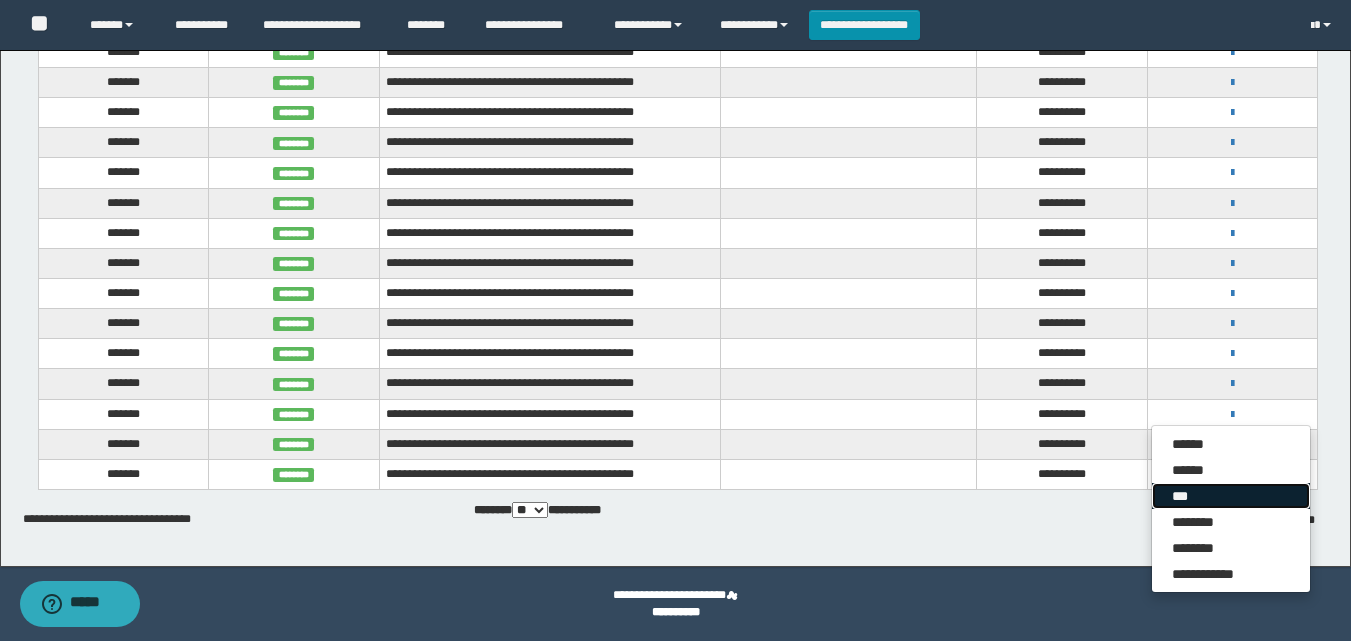 click on "***" at bounding box center (1231, 496) 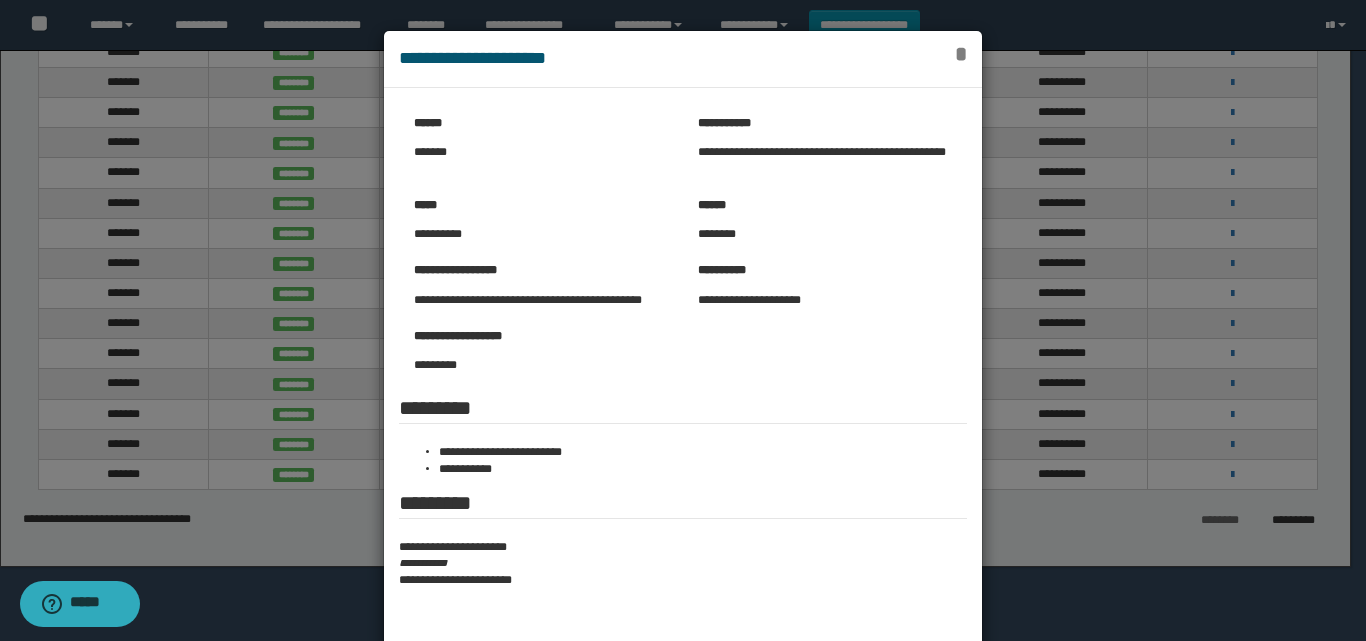 click on "*" at bounding box center (961, 54) 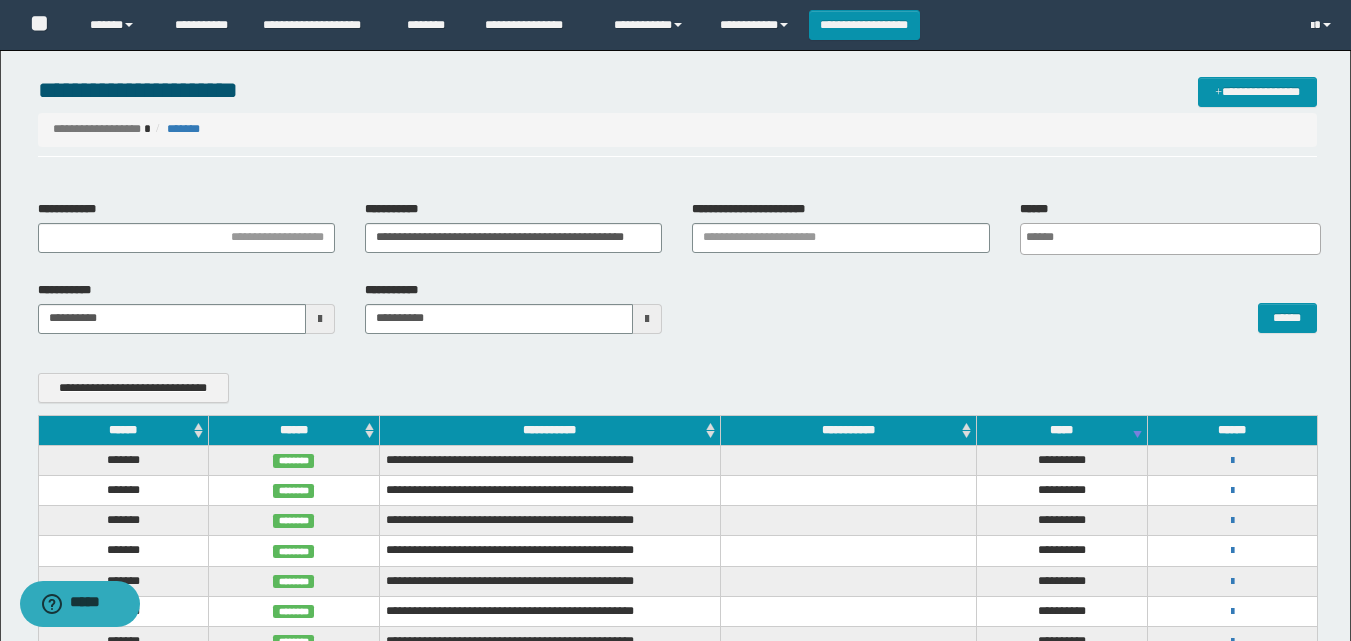 scroll, scrollTop: 0, scrollLeft: 0, axis: both 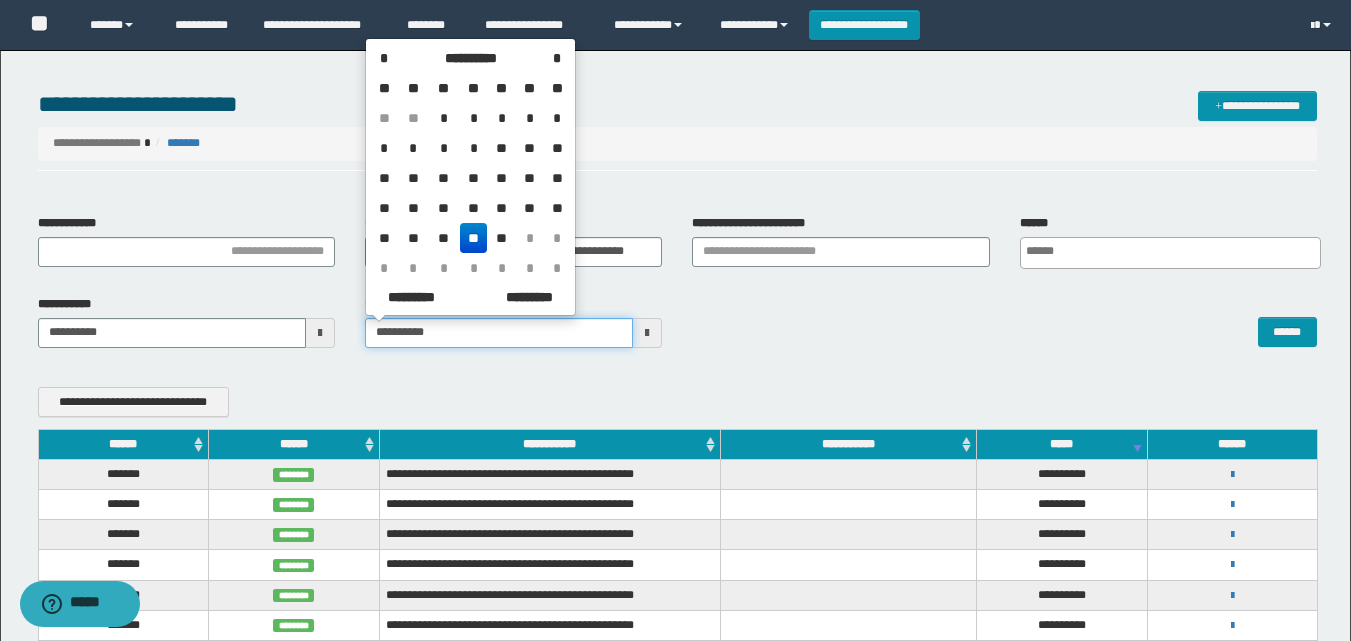 click on "**********" at bounding box center (499, 333) 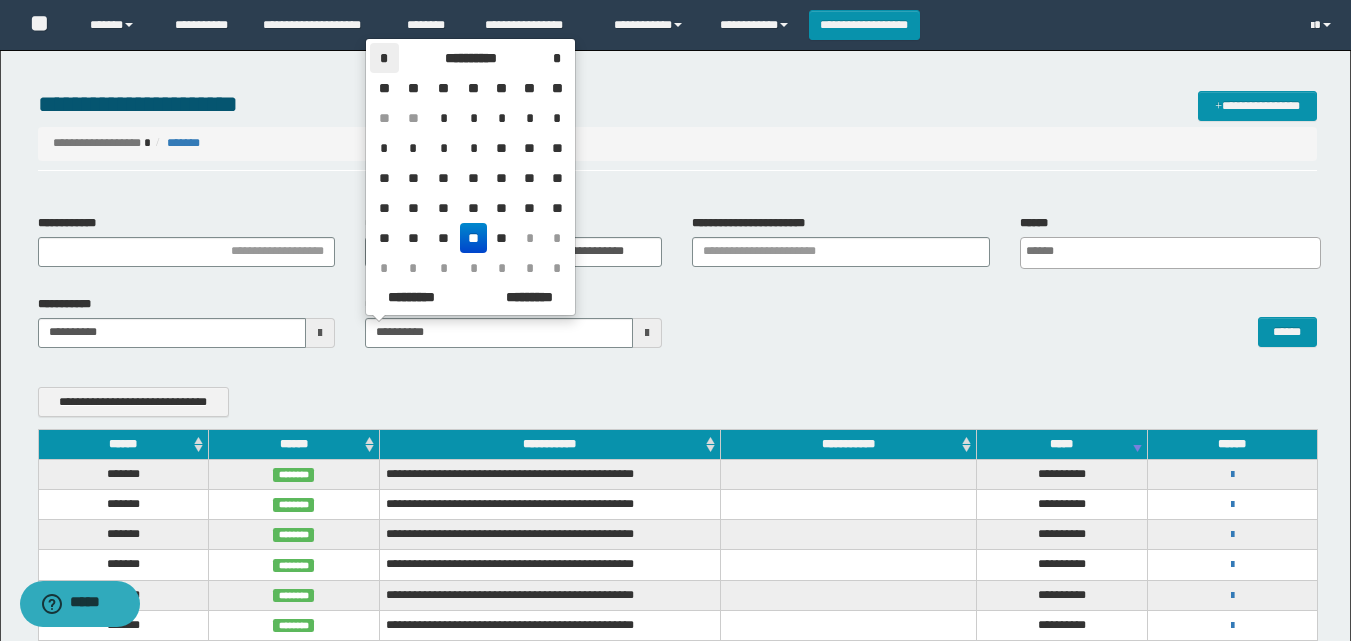 click on "*" at bounding box center (384, 58) 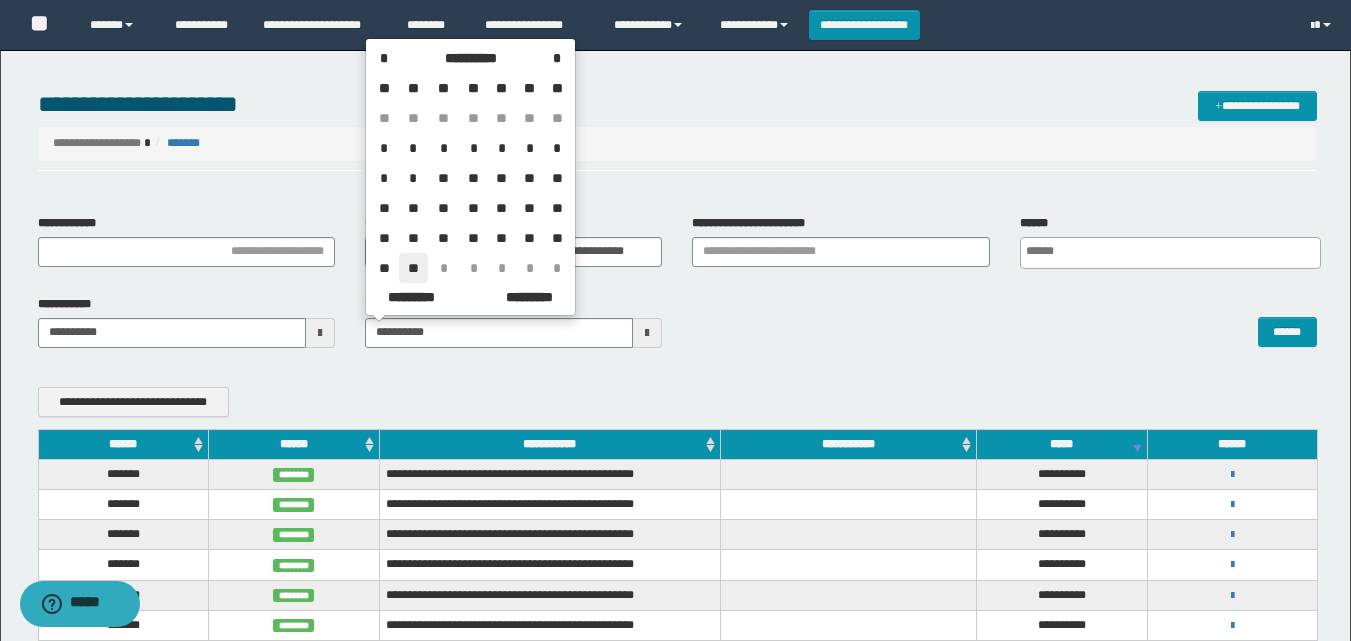 click on "**" at bounding box center (413, 268) 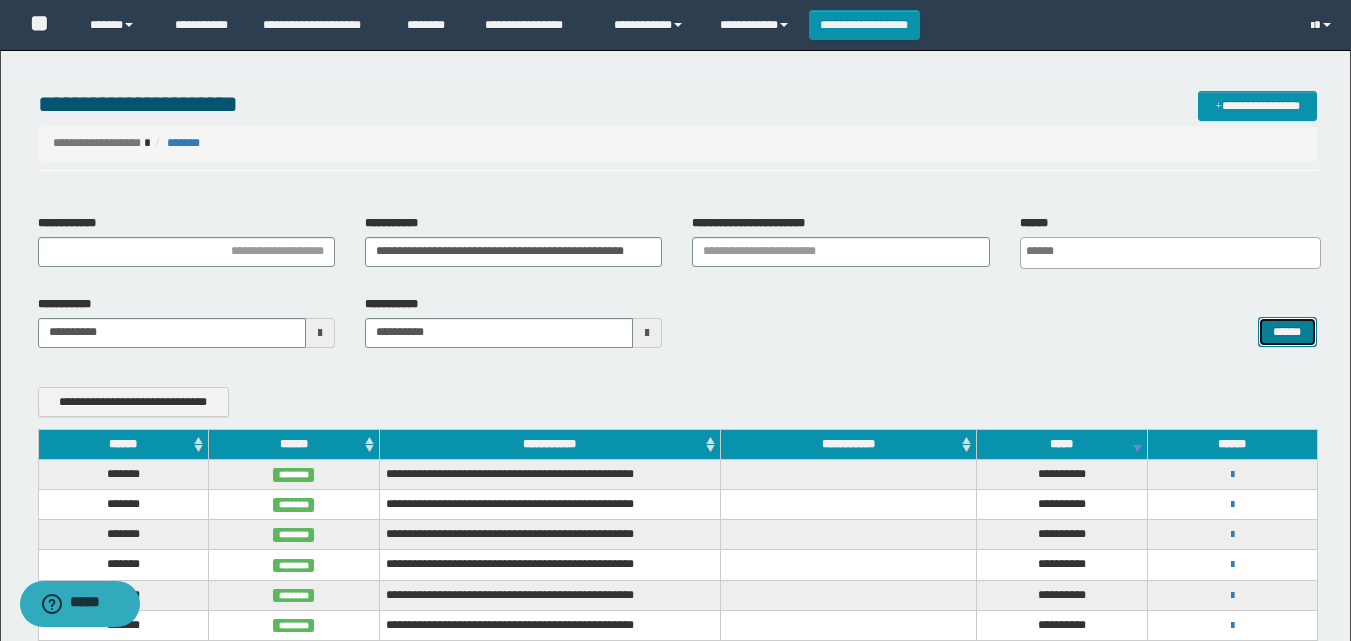 click on "******" at bounding box center [1287, 332] 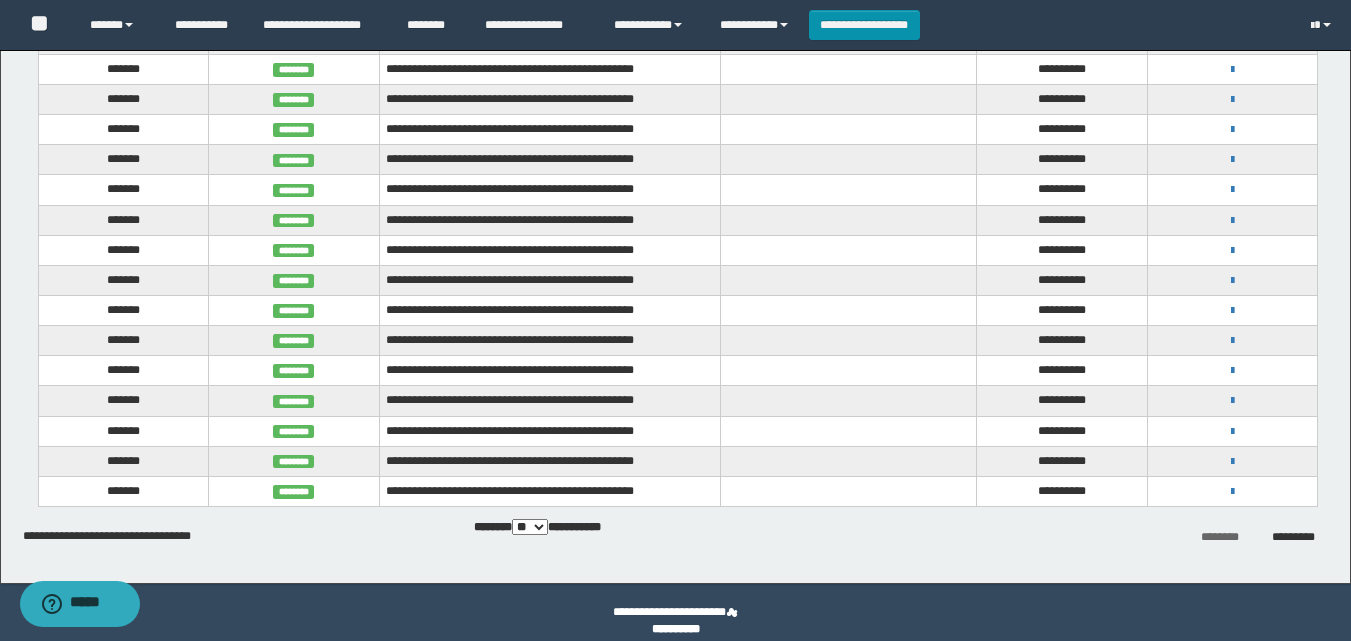 scroll, scrollTop: 1456, scrollLeft: 0, axis: vertical 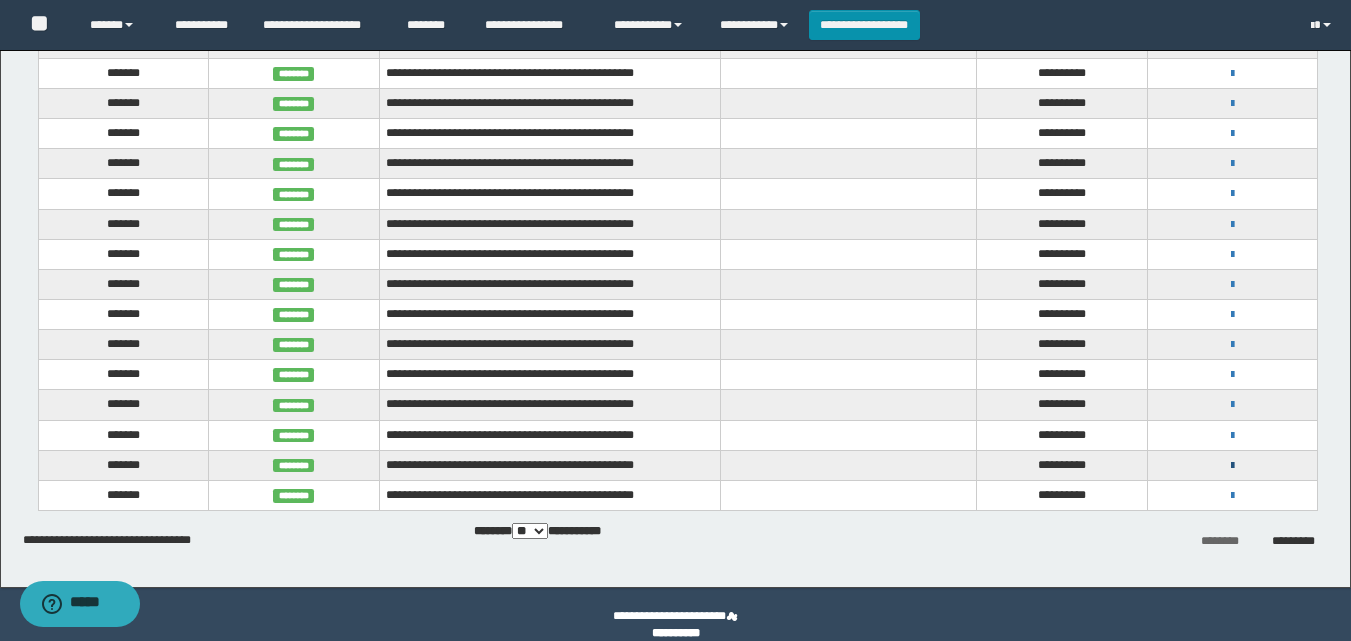 click at bounding box center [1232, 466] 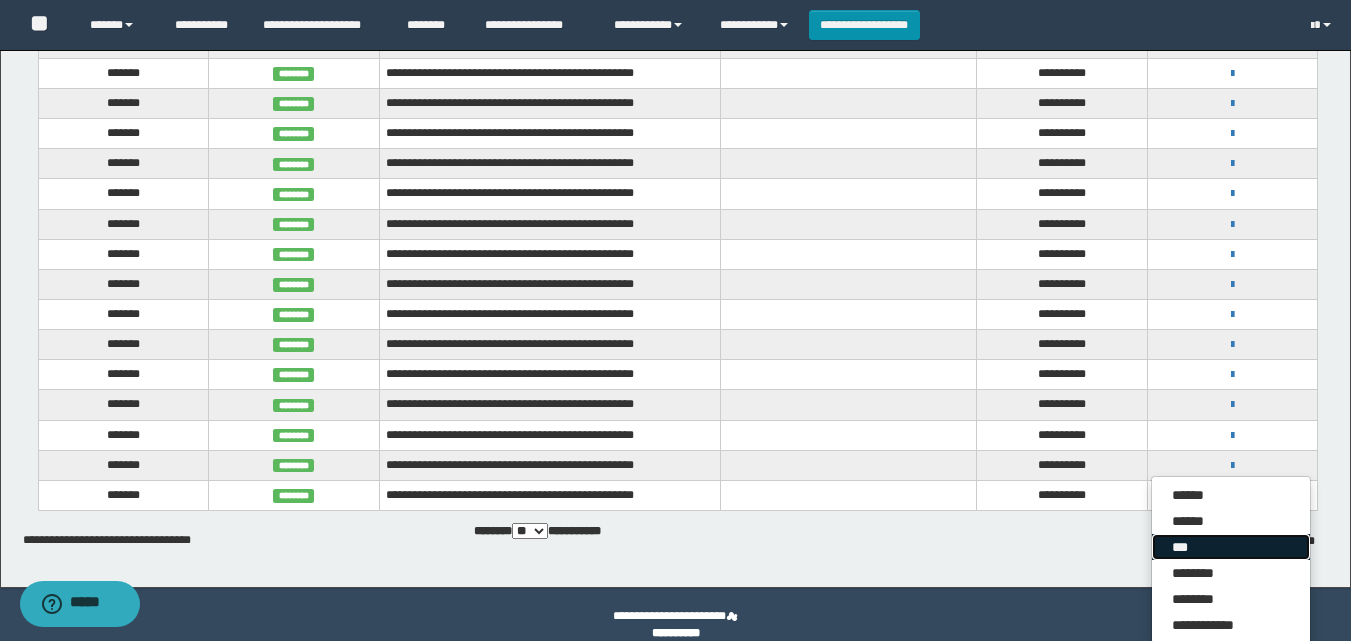 click on "***" at bounding box center (1231, 547) 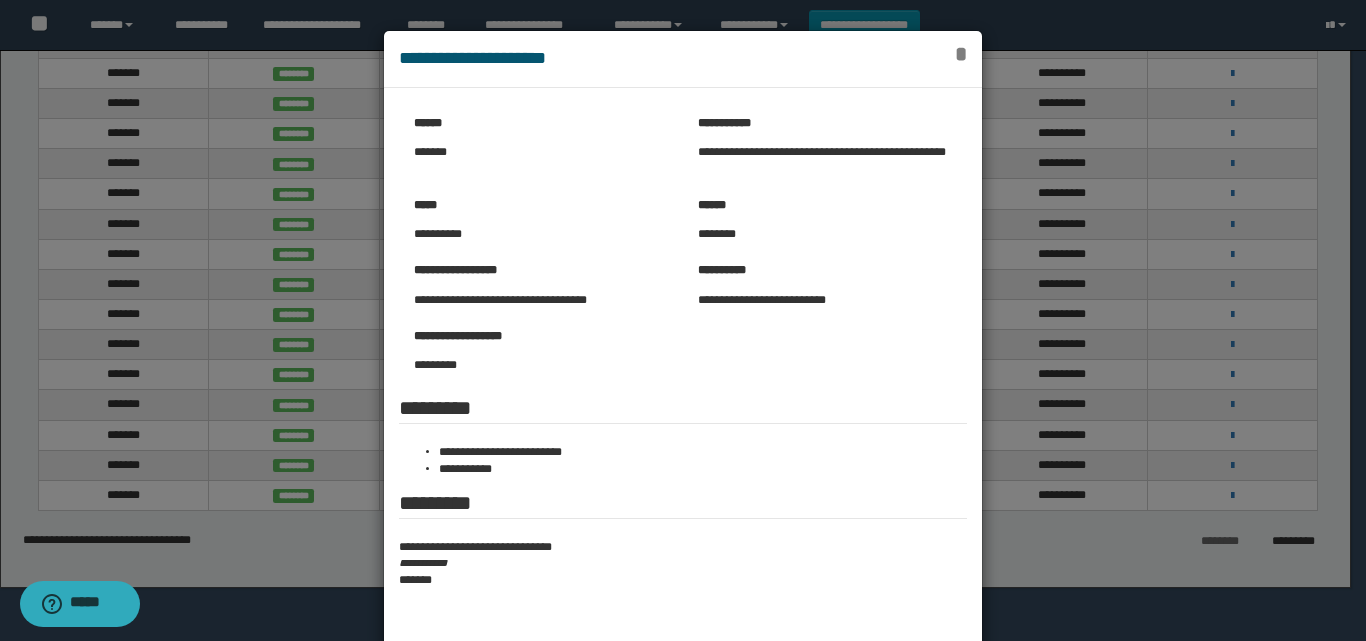 click on "*" at bounding box center [961, 54] 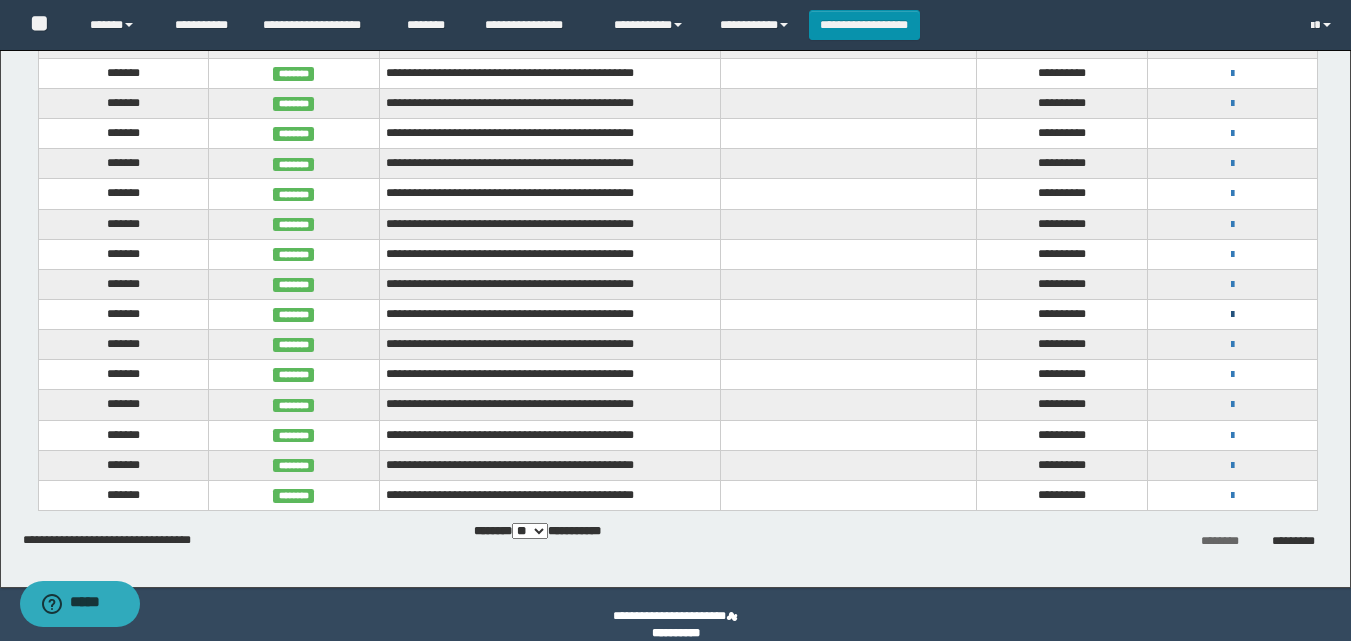 click at bounding box center (1232, 315) 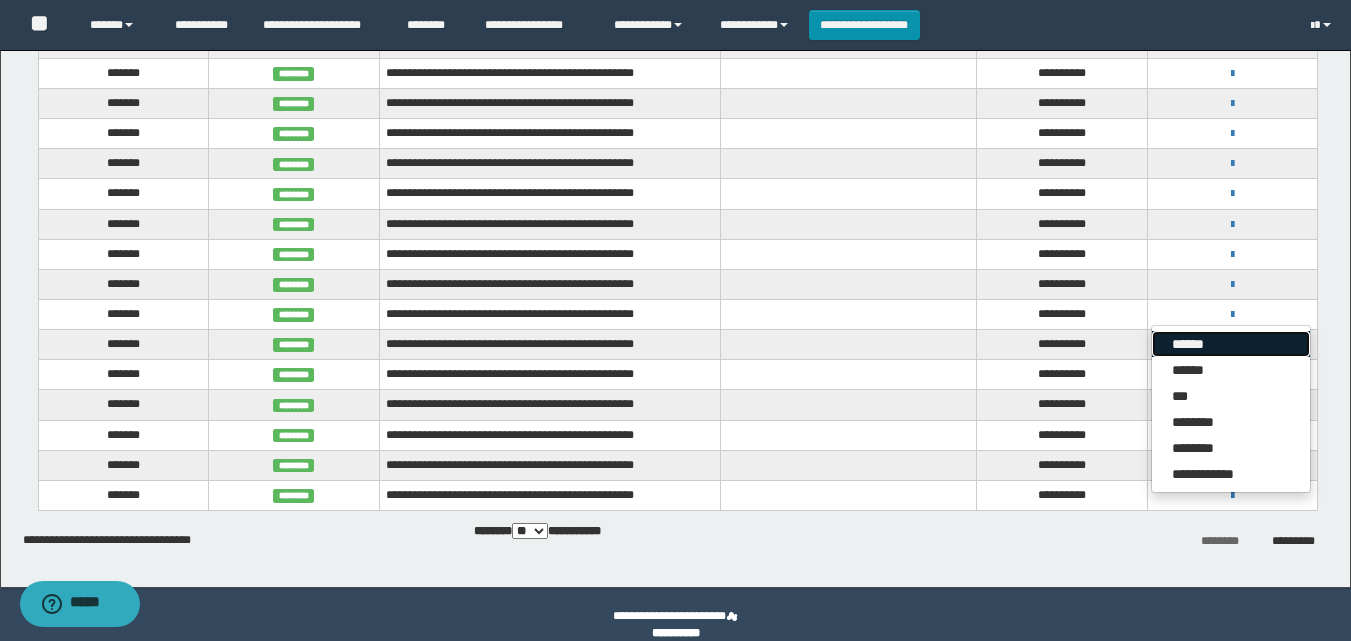 click on "******" at bounding box center (1231, 344) 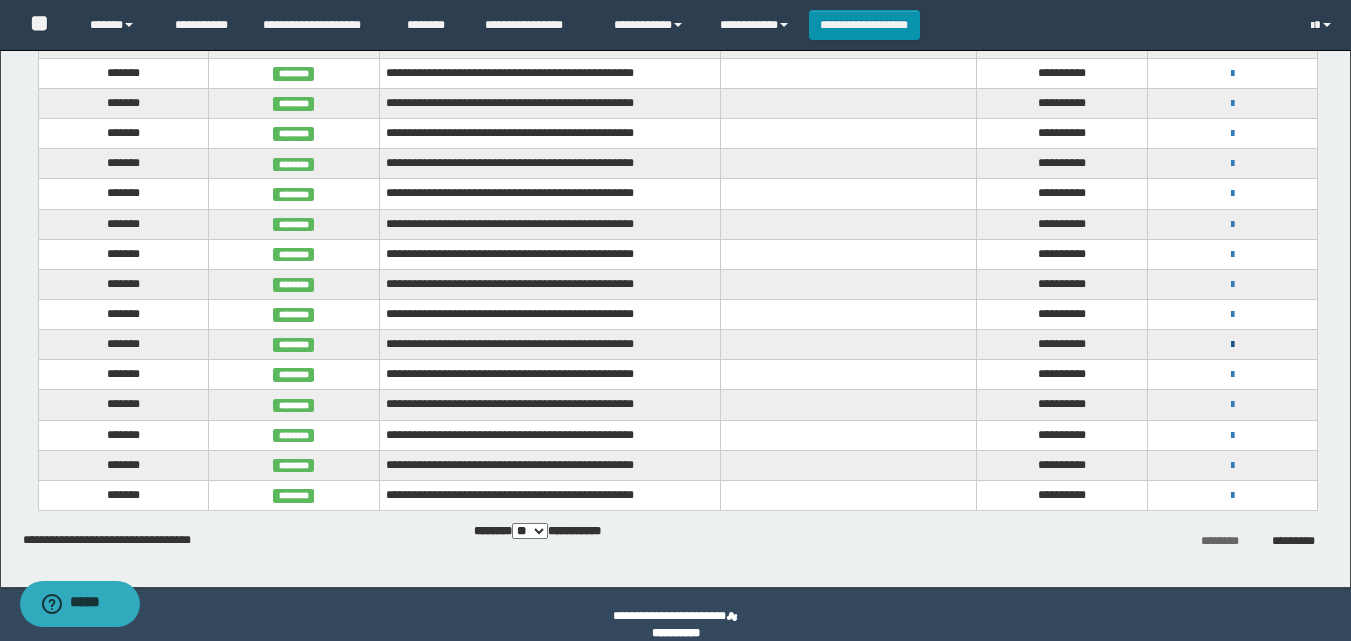 click at bounding box center (1232, 345) 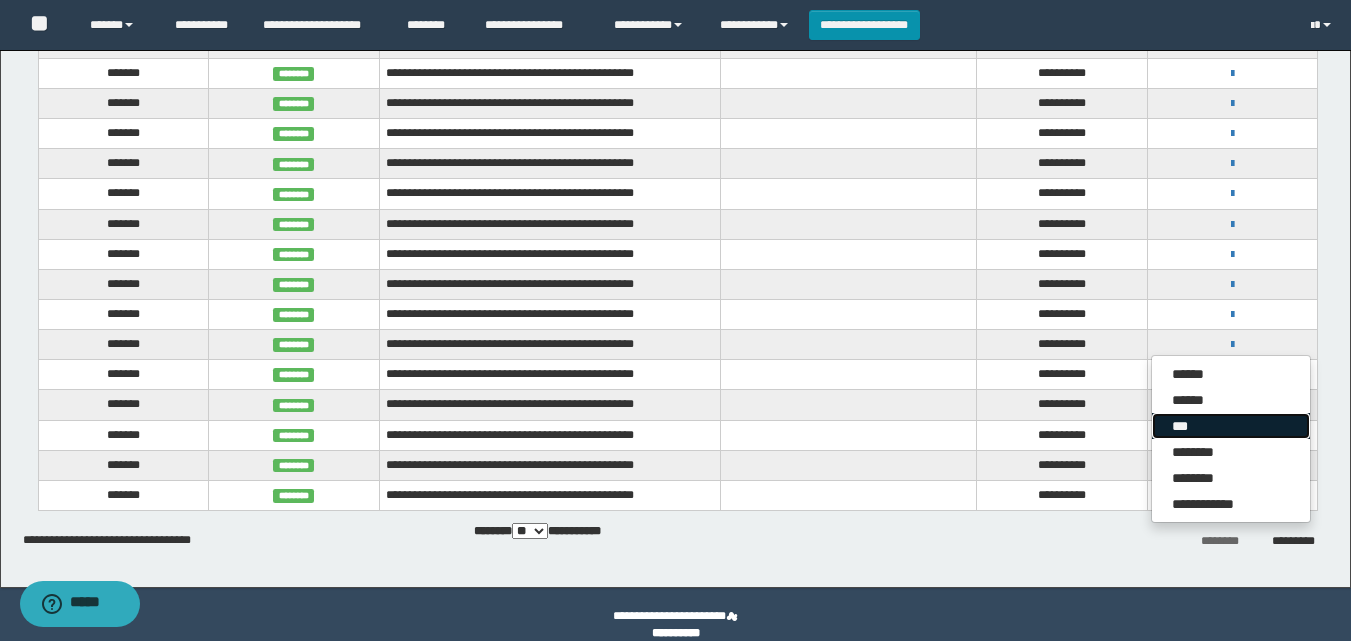 click on "***" at bounding box center (1231, 426) 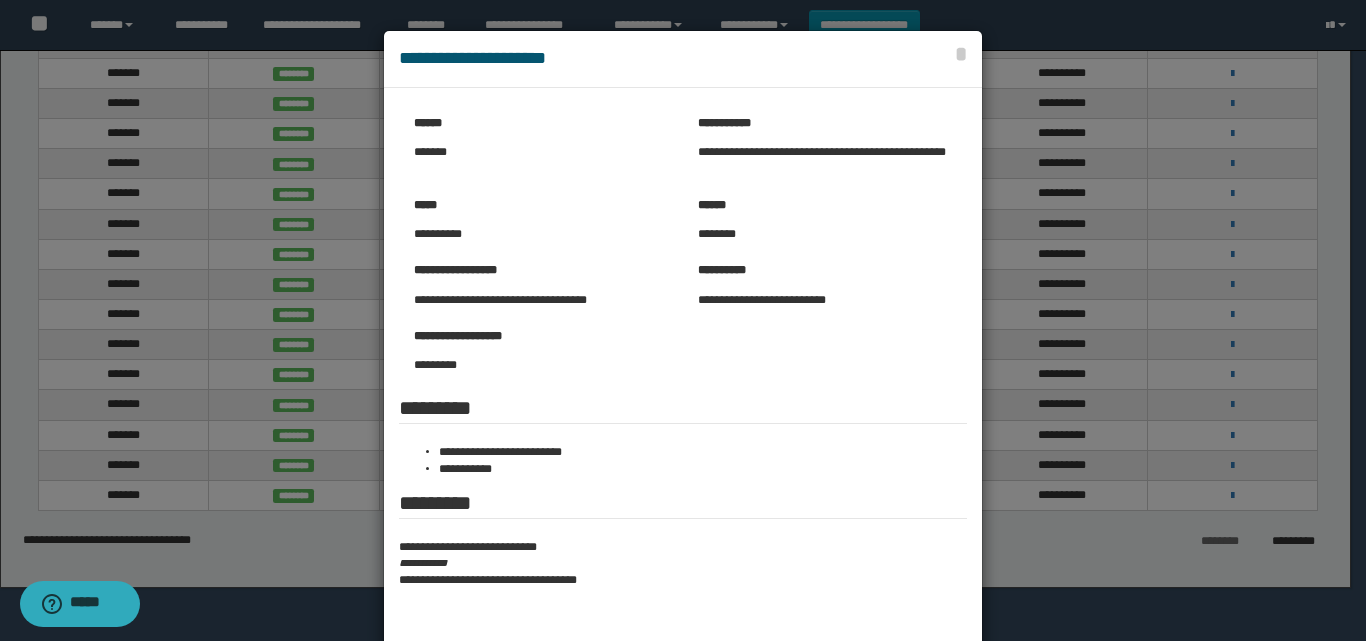 click on "**********" at bounding box center [683, 59] 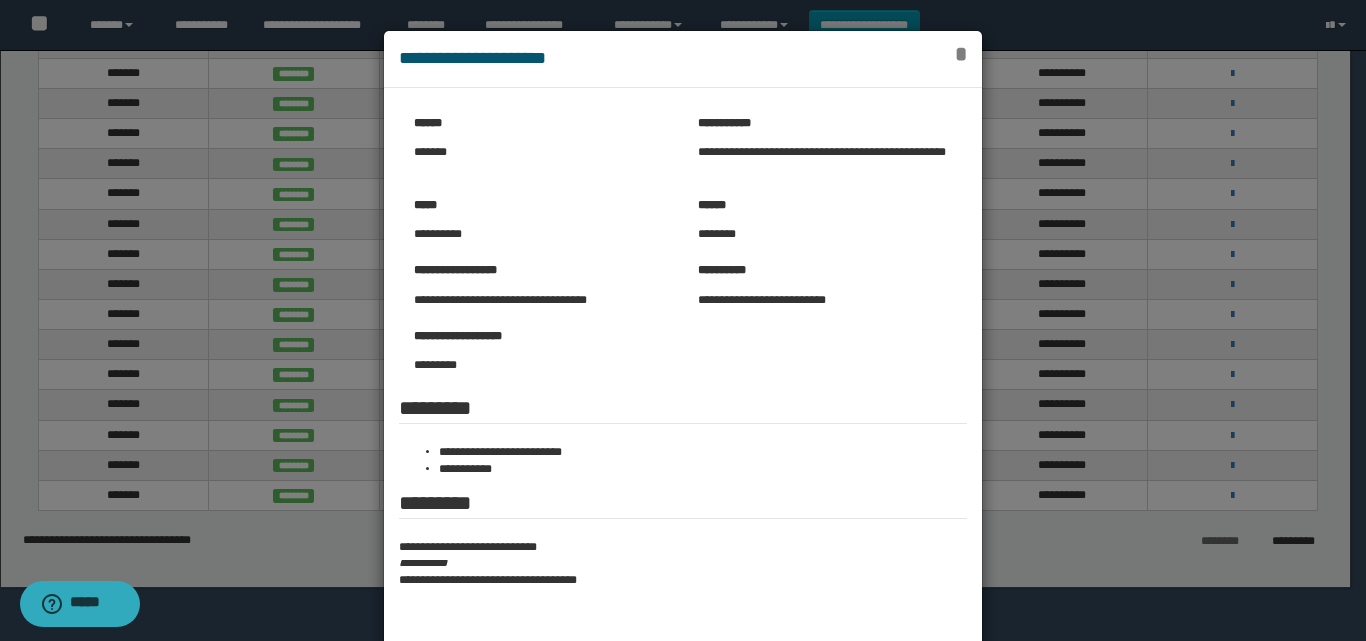 click on "*" at bounding box center (961, 54) 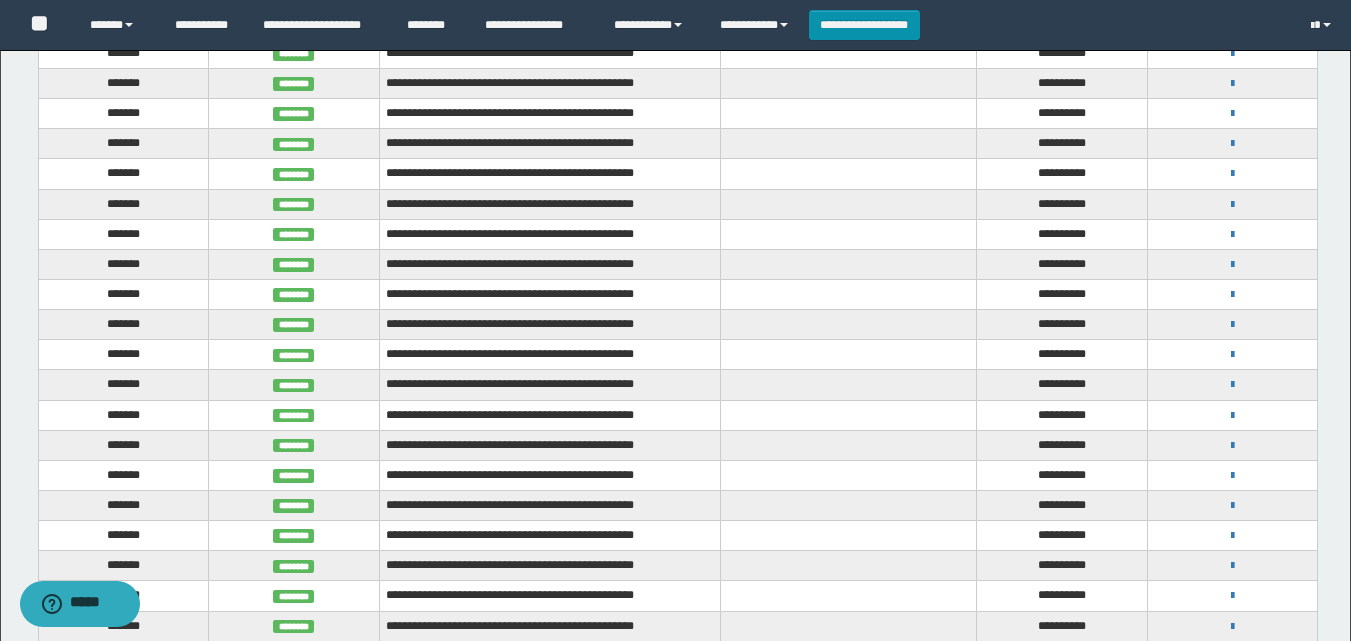 scroll, scrollTop: 1043, scrollLeft: 0, axis: vertical 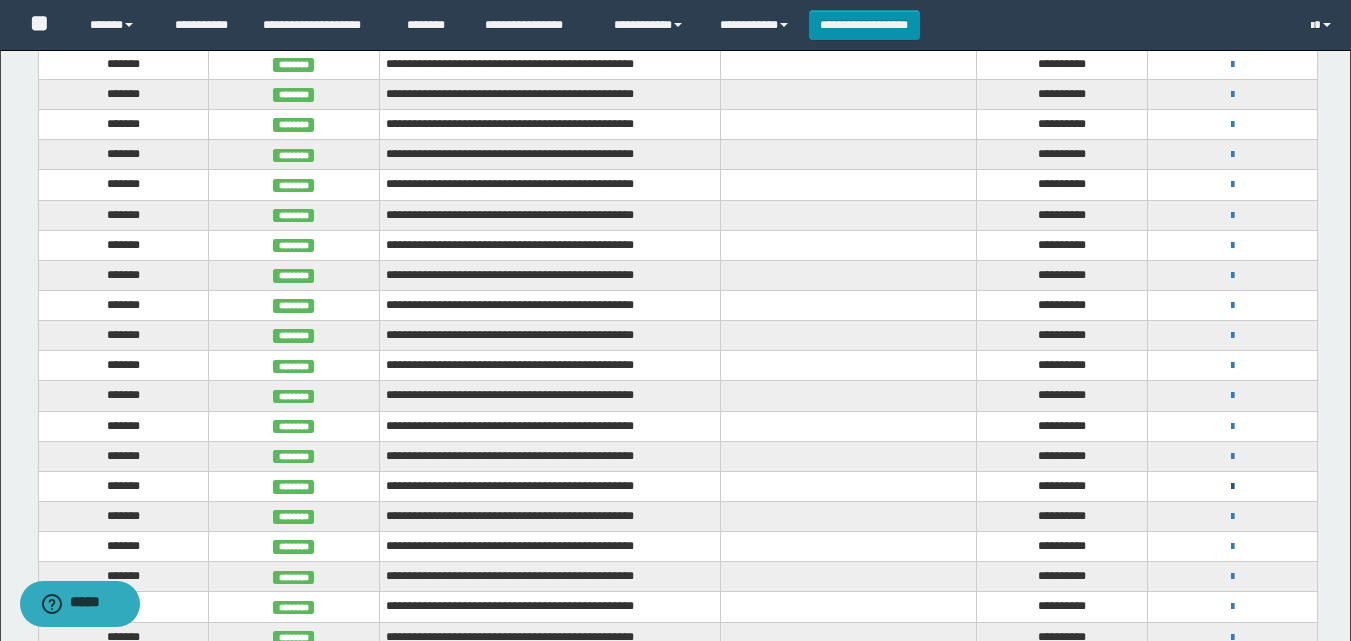 click at bounding box center [1232, 487] 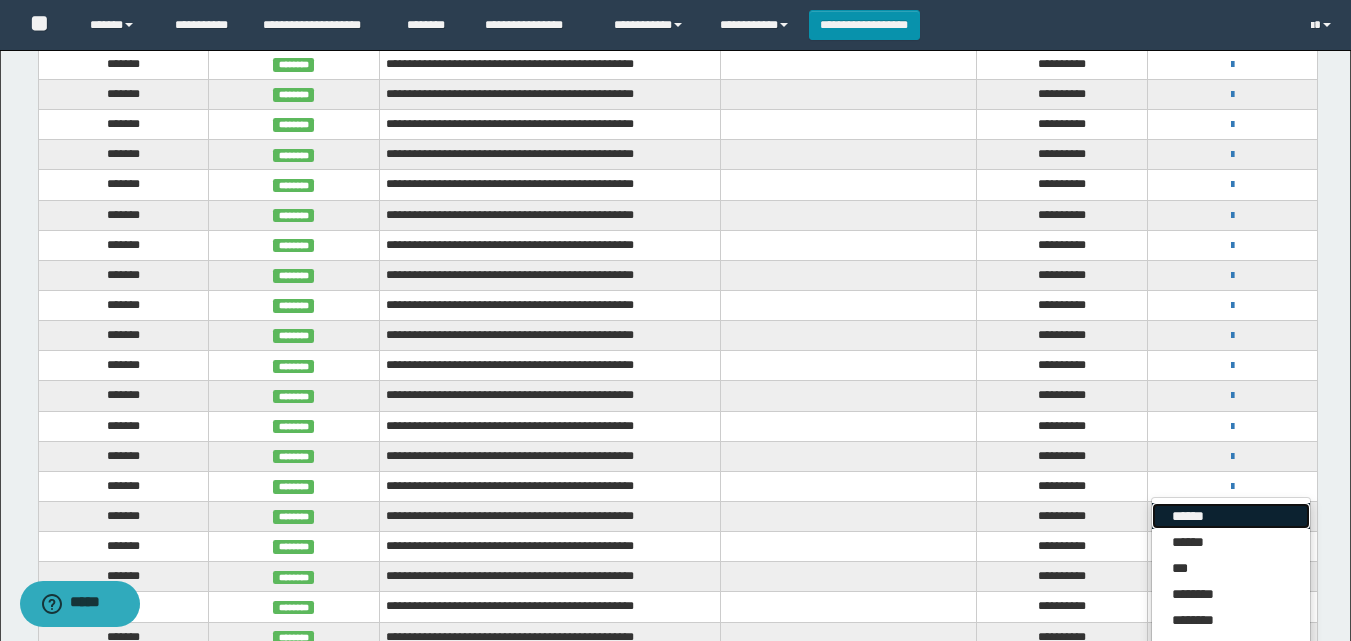 click on "******" at bounding box center (1231, 516) 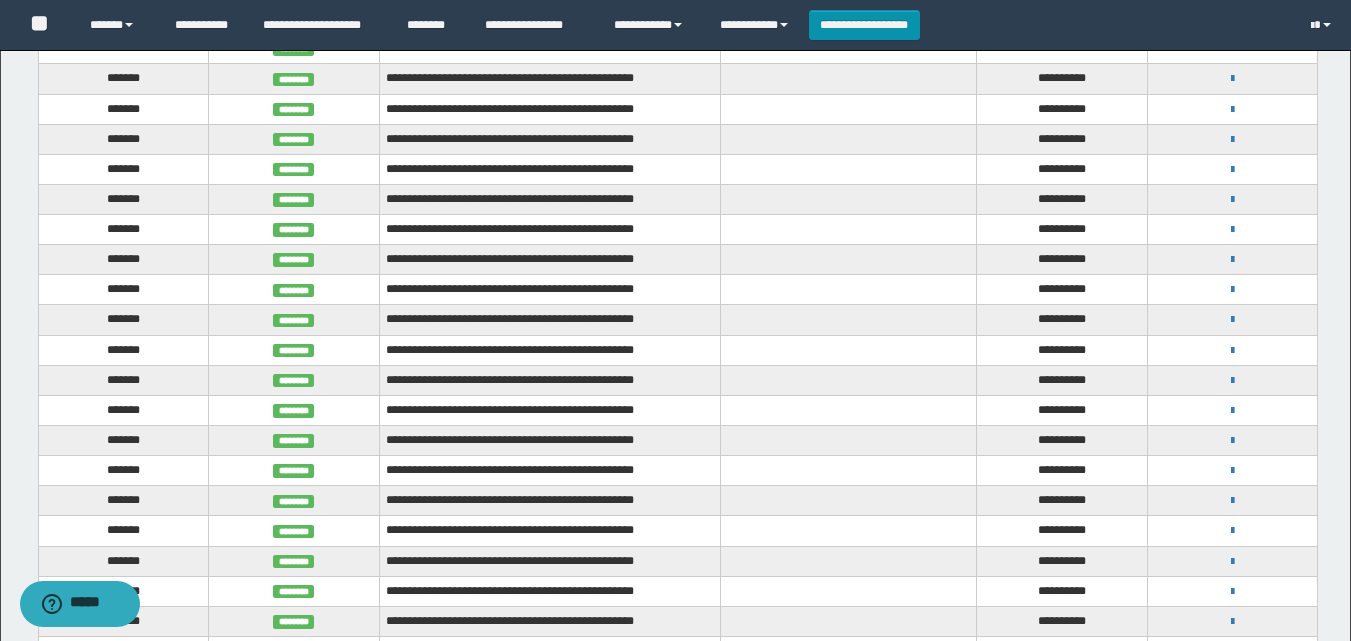scroll, scrollTop: 637, scrollLeft: 0, axis: vertical 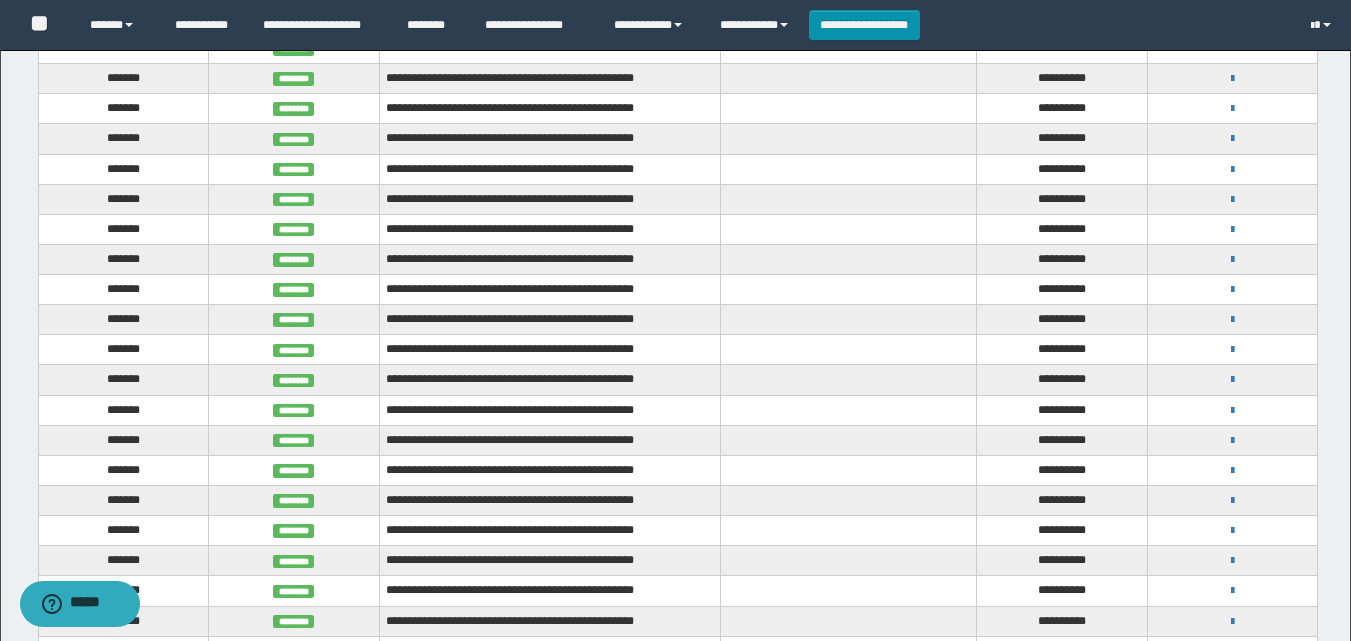 click on "**********" at bounding box center (1232, 289) 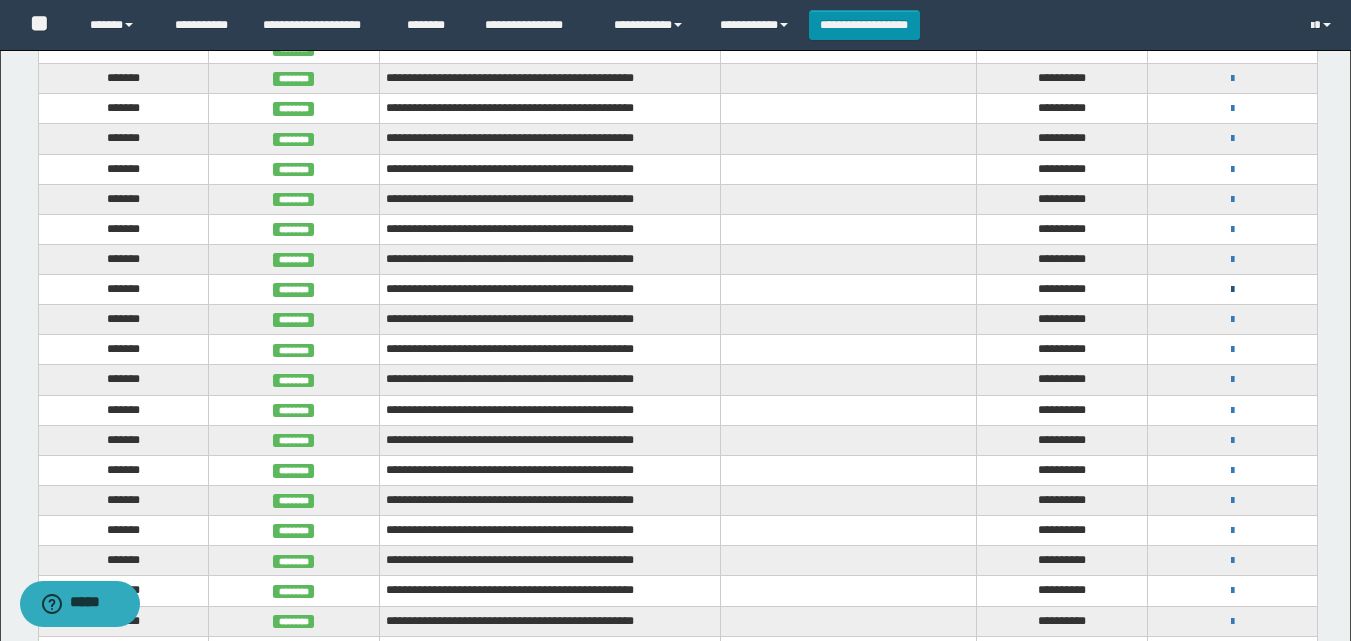 click at bounding box center (1232, 290) 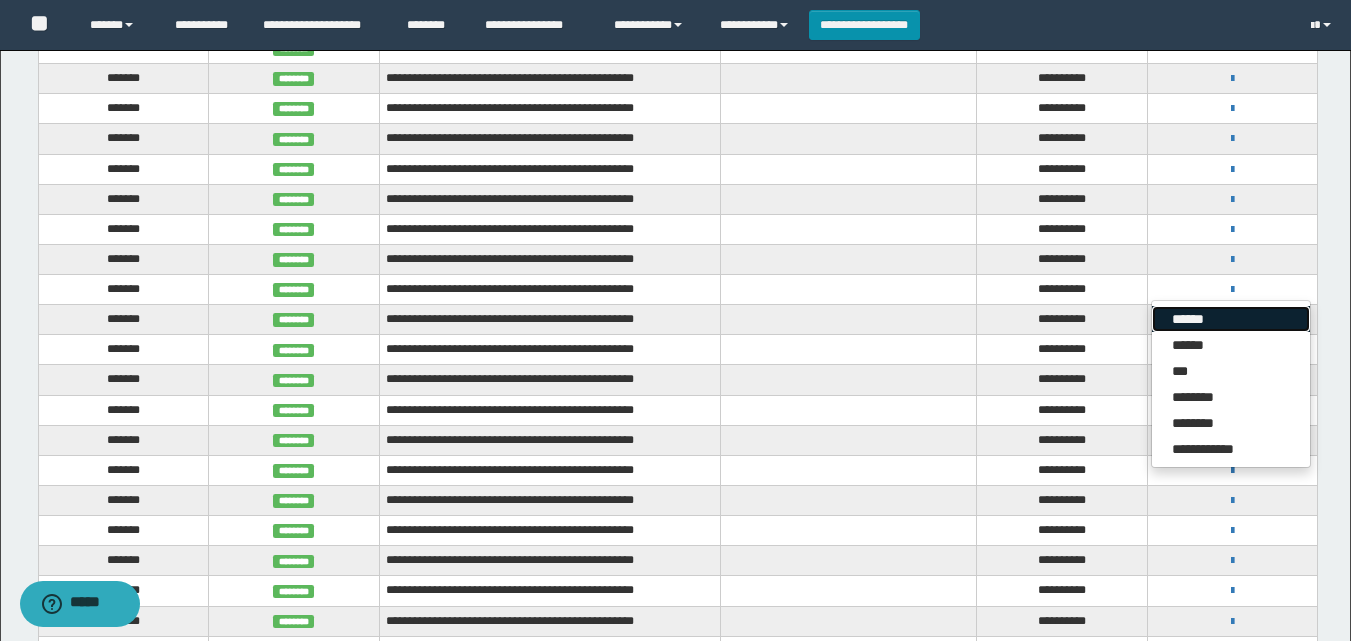 click on "******" at bounding box center (1231, 319) 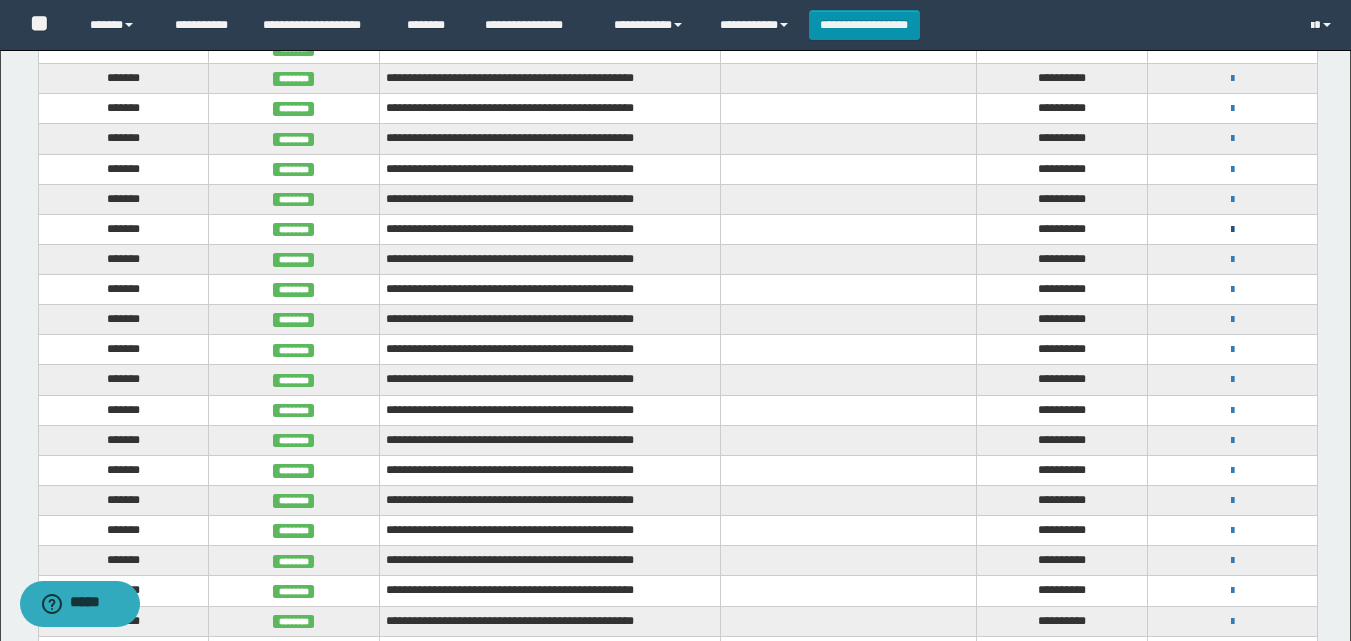 click at bounding box center [1232, 230] 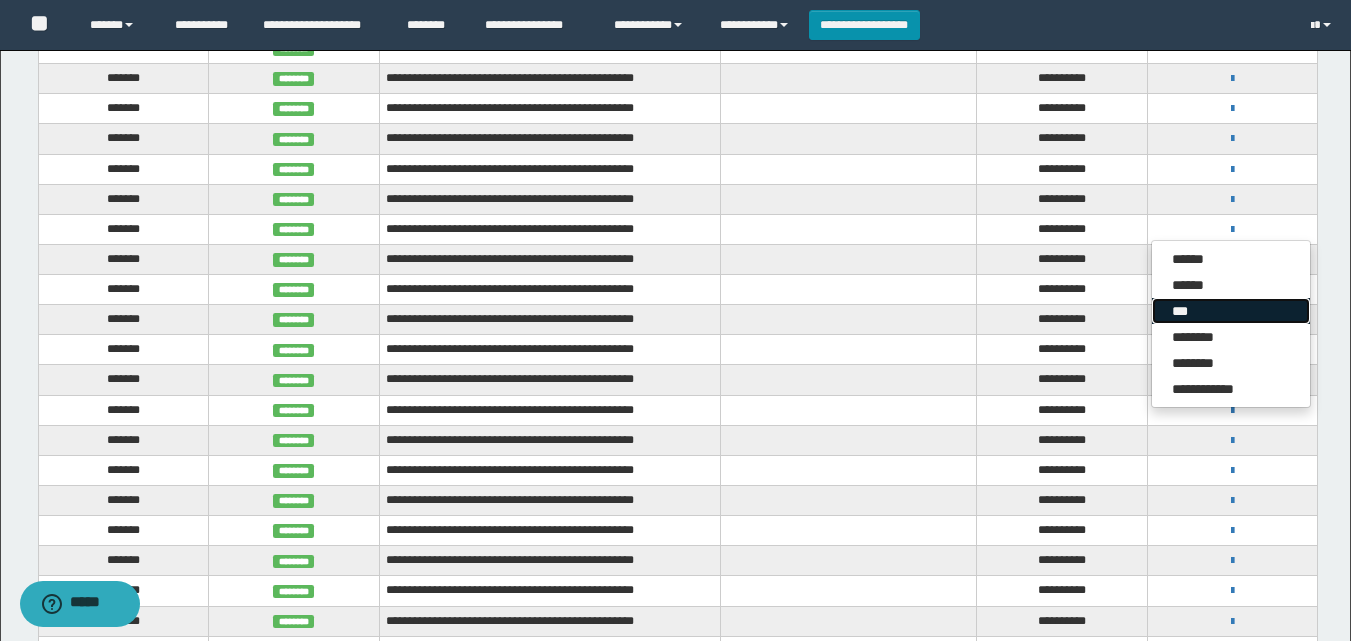 click on "***" at bounding box center [1231, 311] 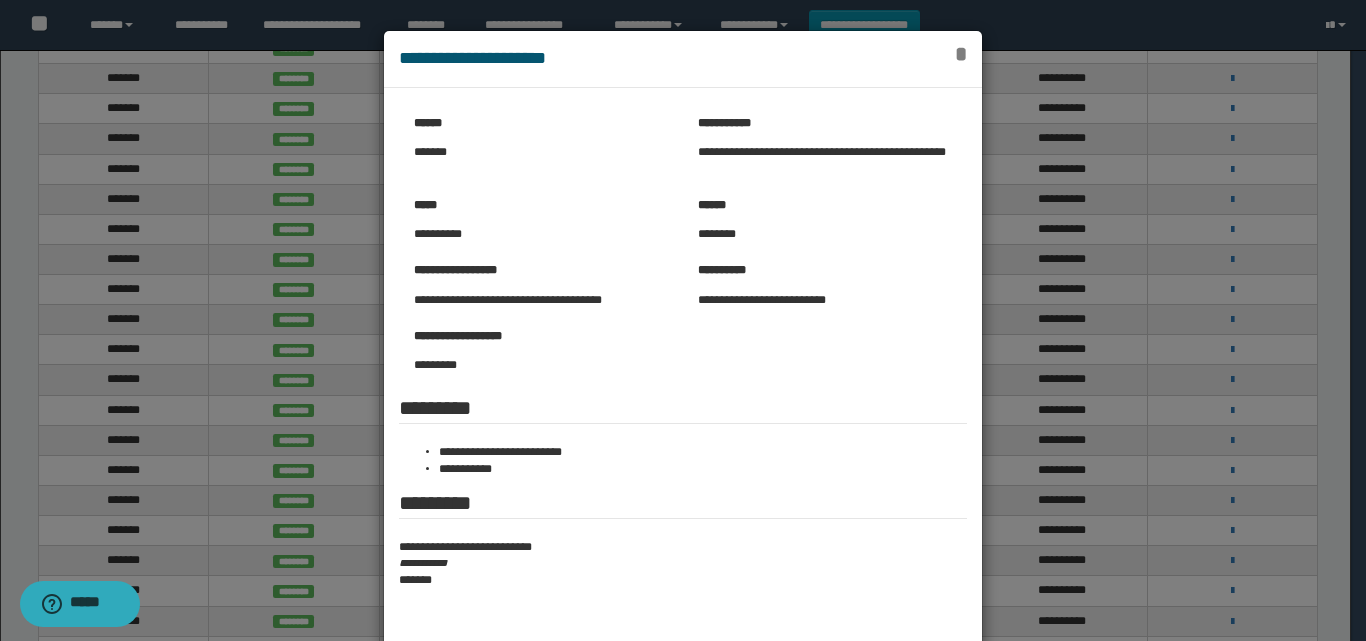 click on "*" at bounding box center (961, 54) 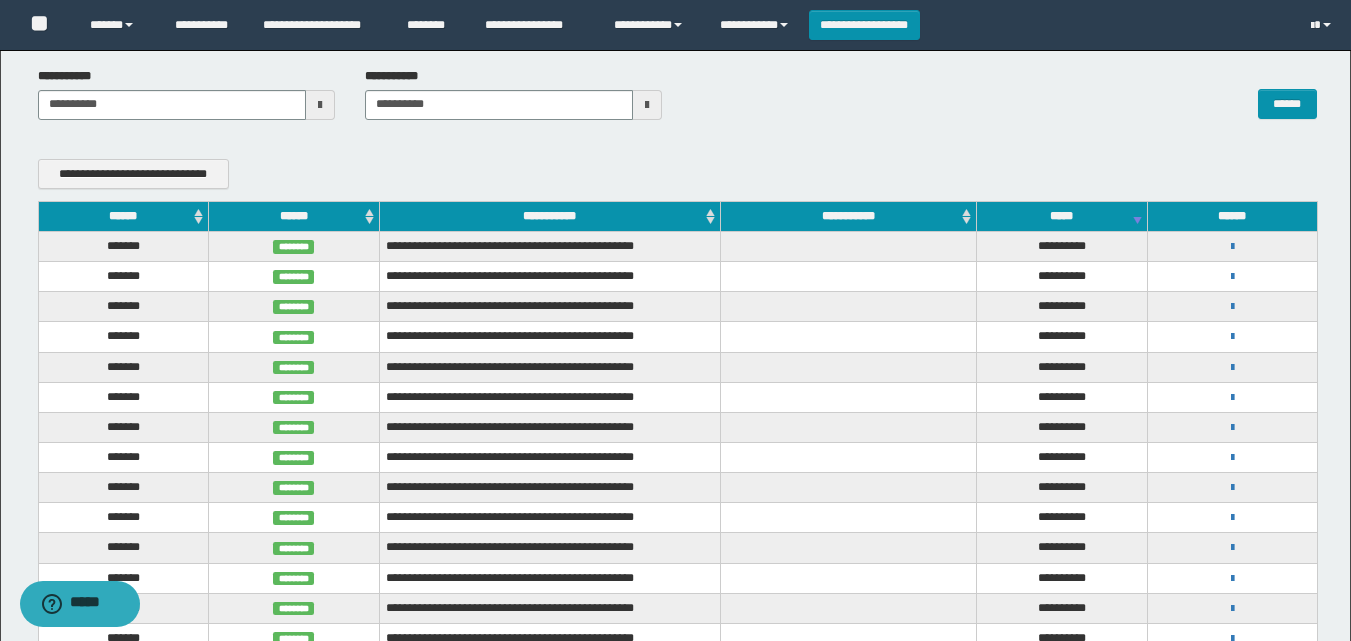 scroll, scrollTop: 231, scrollLeft: 0, axis: vertical 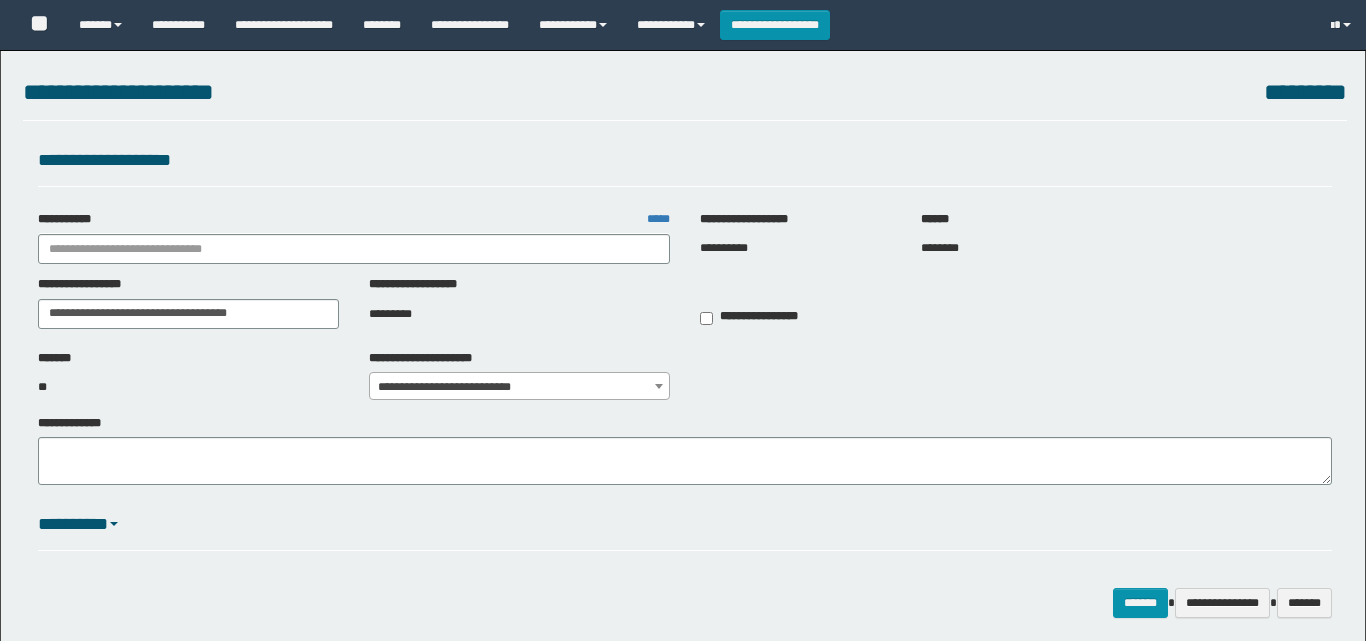 select on "*" 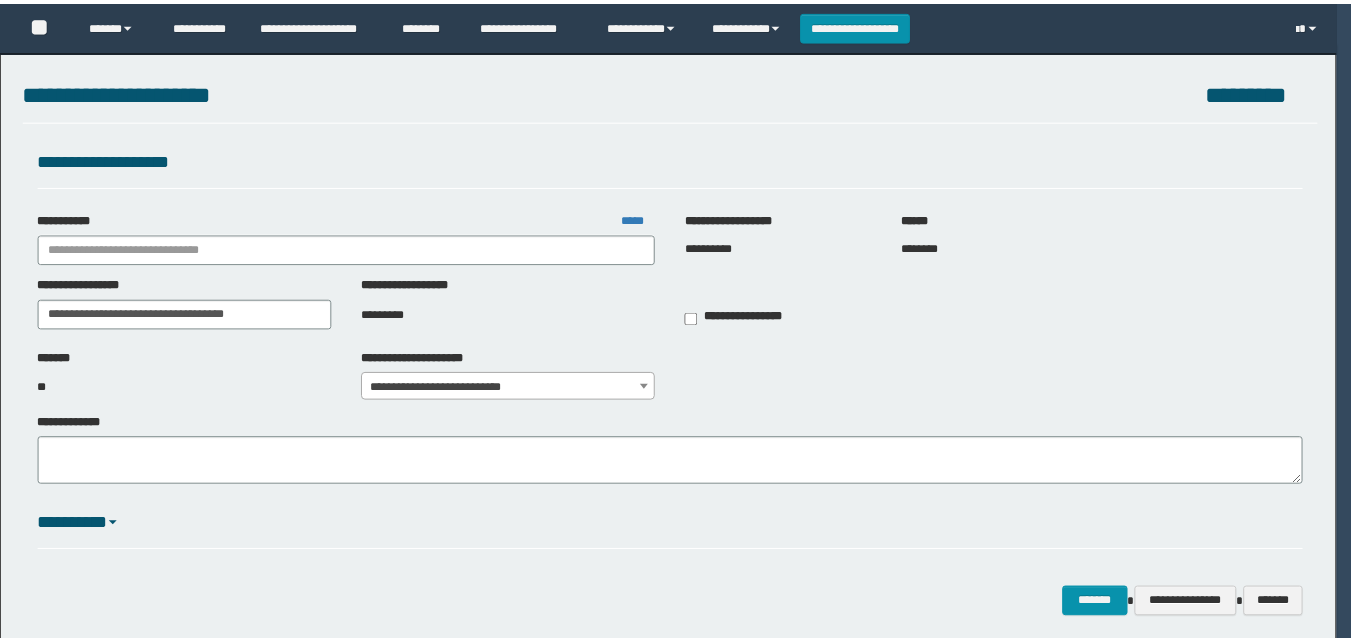 scroll, scrollTop: 0, scrollLeft: 0, axis: both 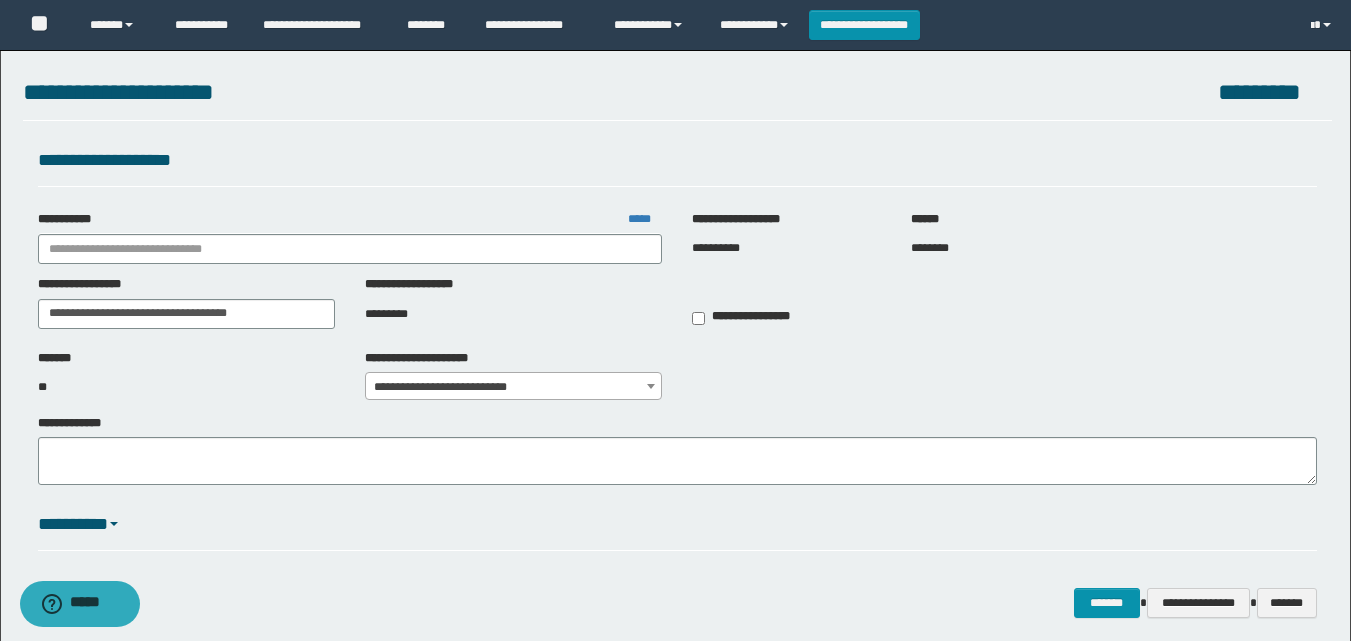type on "**********" 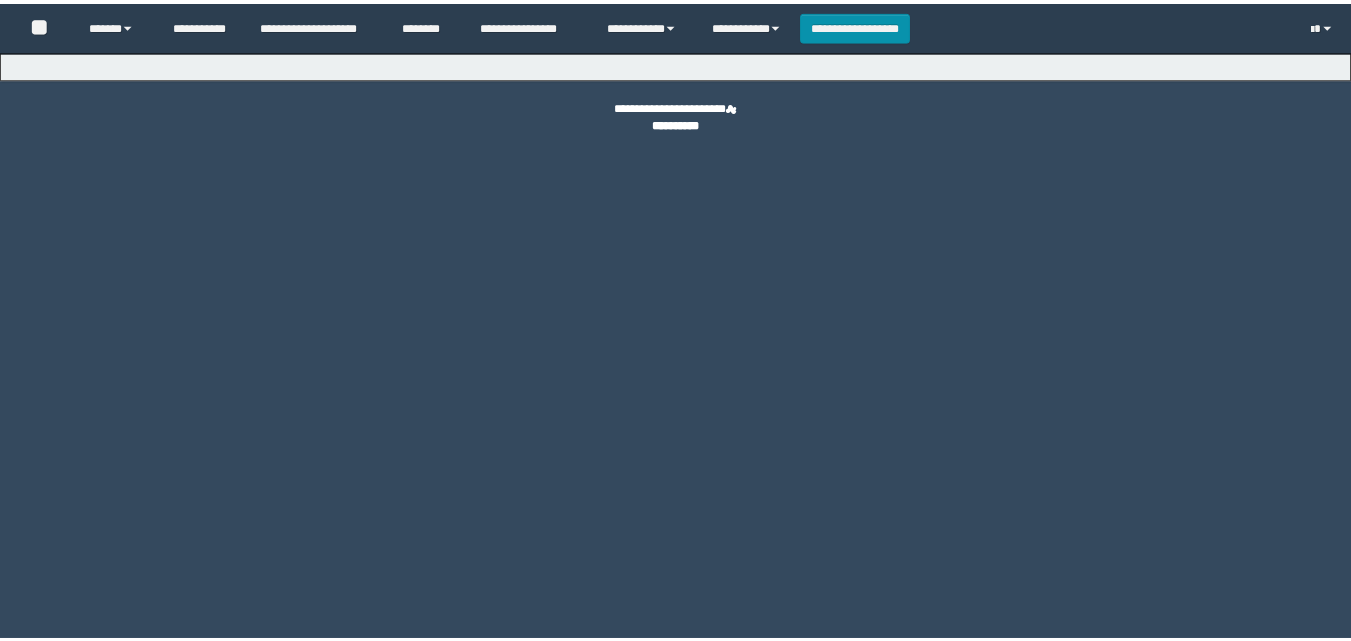 scroll, scrollTop: 0, scrollLeft: 0, axis: both 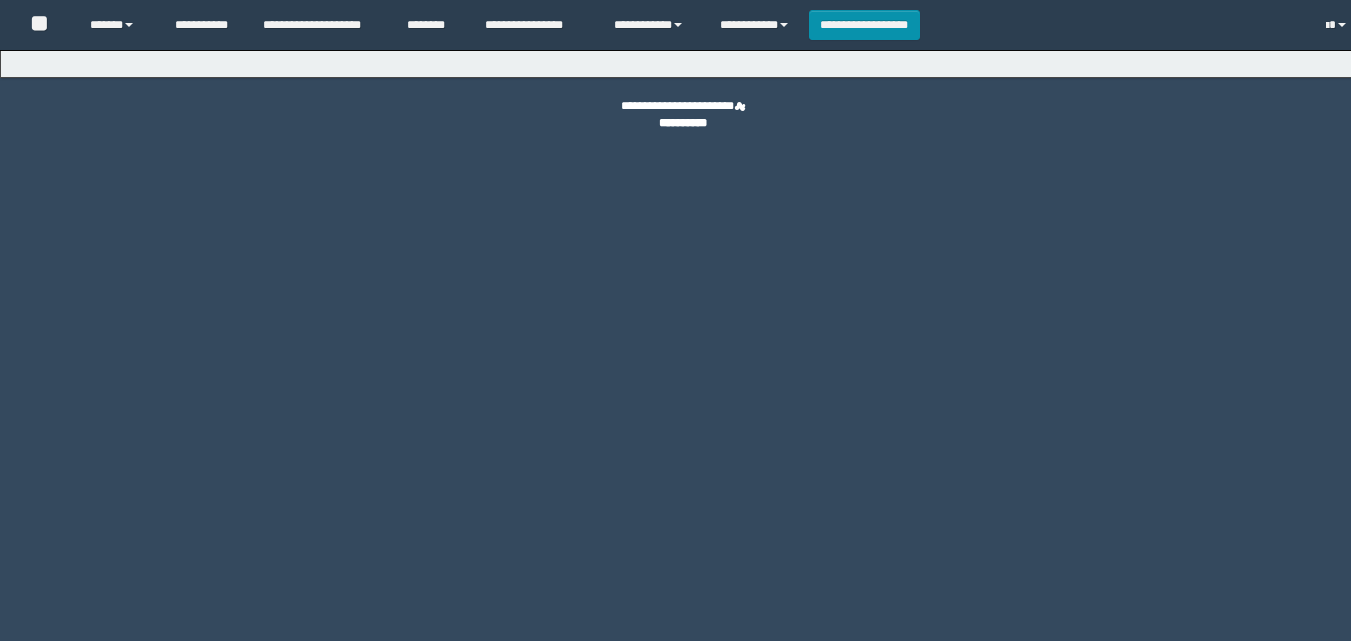 select on "*" 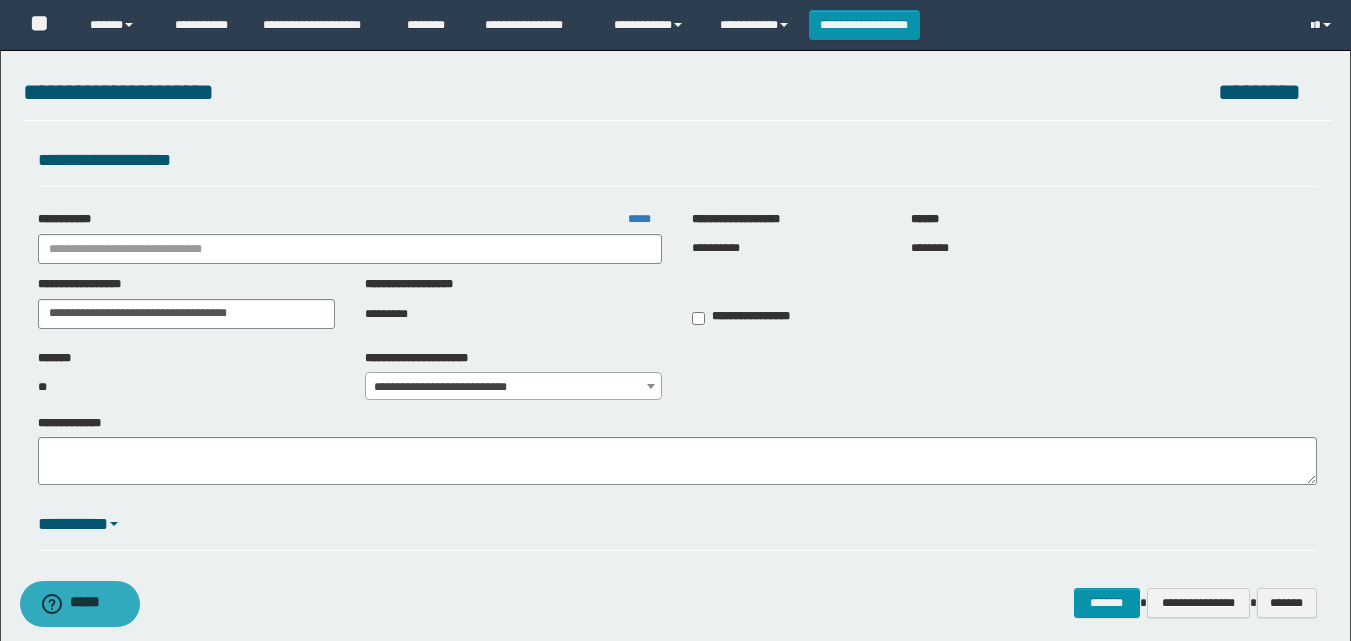 type on "**********" 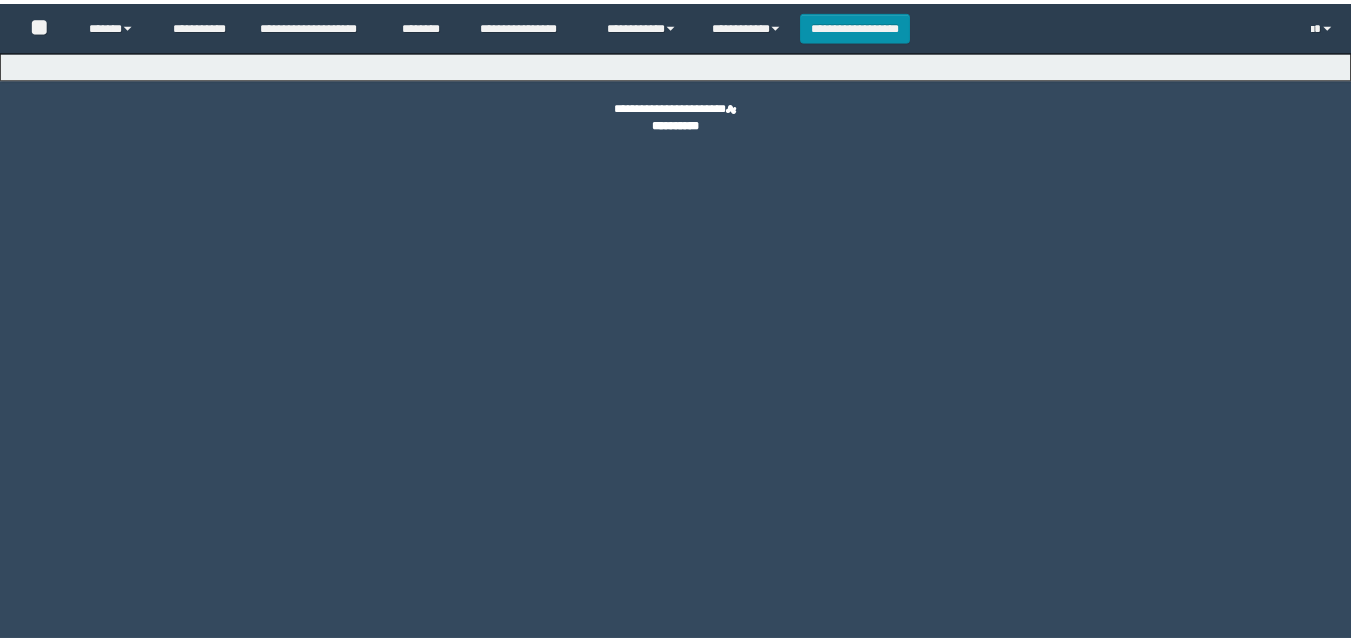 scroll, scrollTop: 0, scrollLeft: 0, axis: both 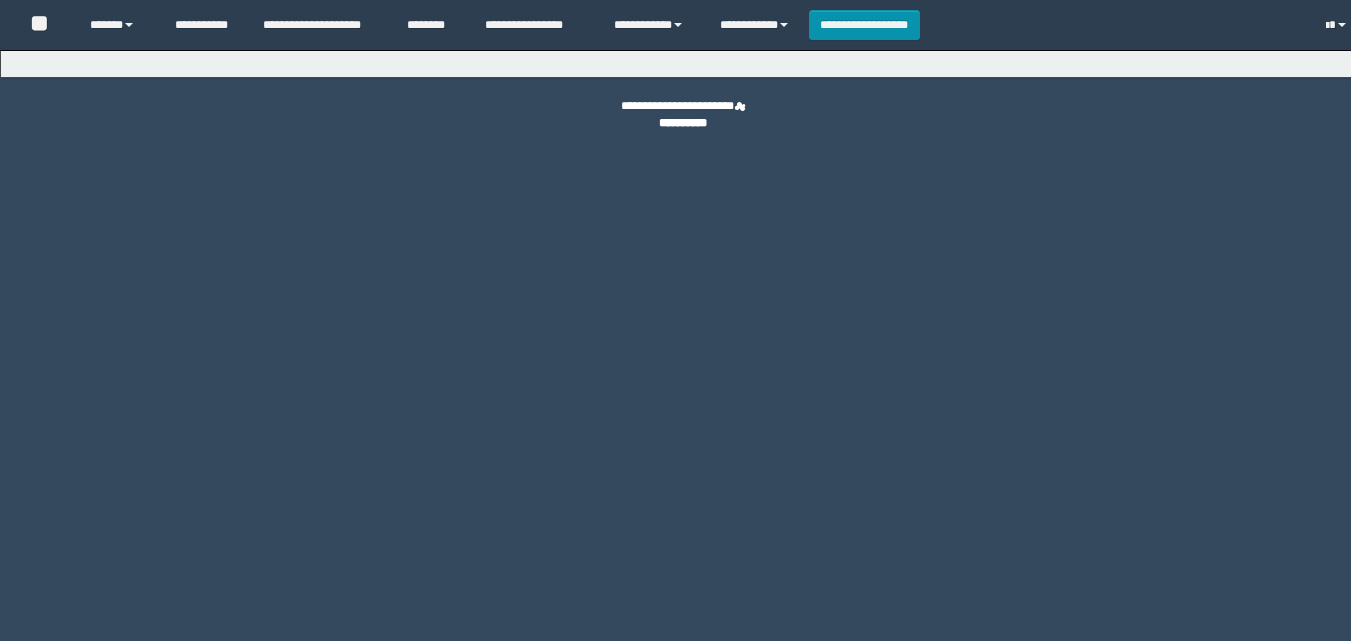 select on "*" 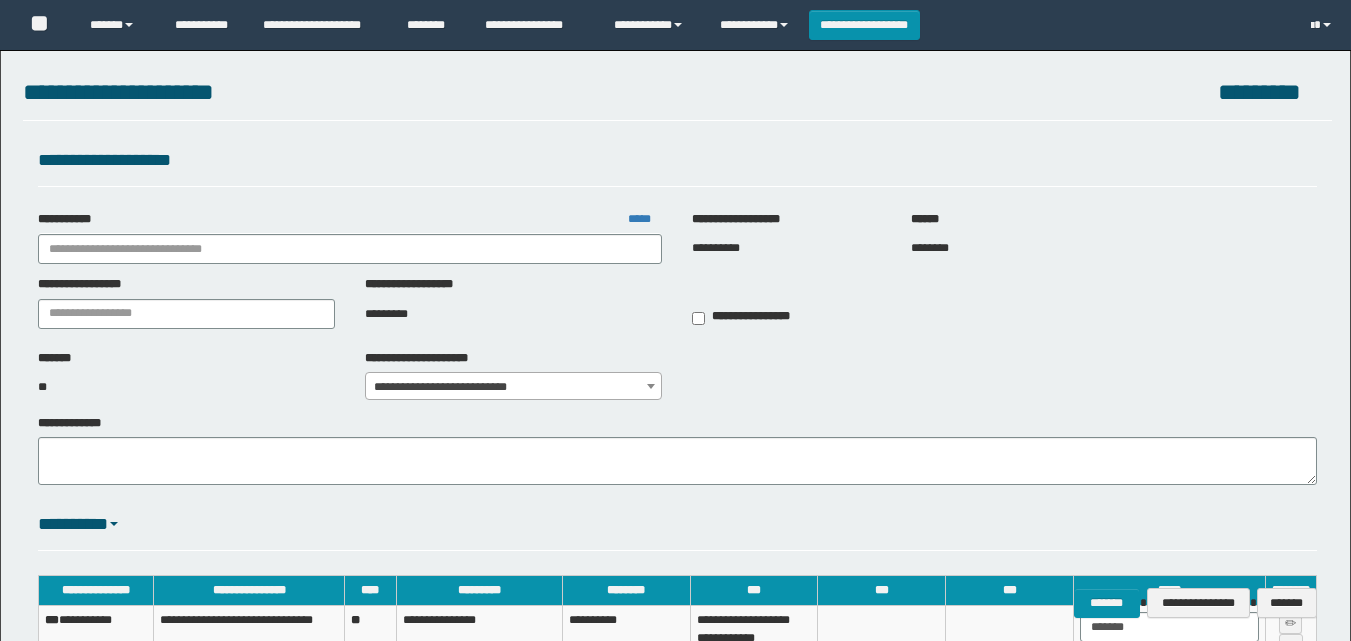 type on "**********" 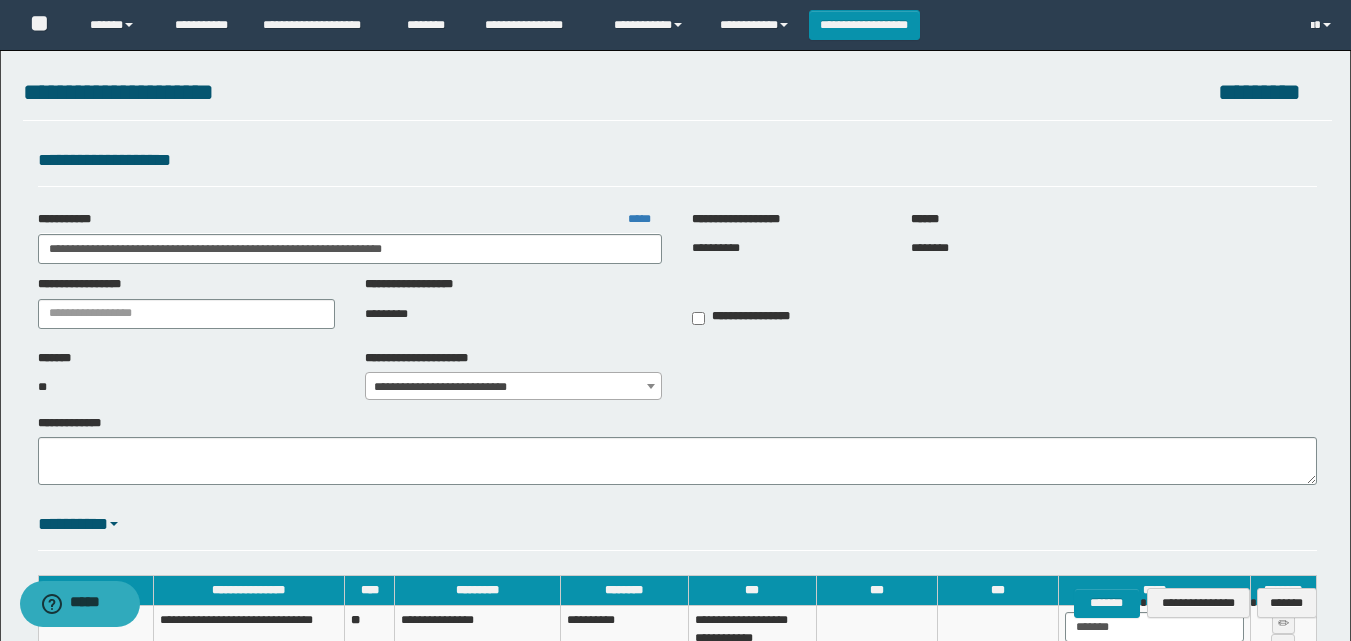 scroll, scrollTop: 0, scrollLeft: 0, axis: both 